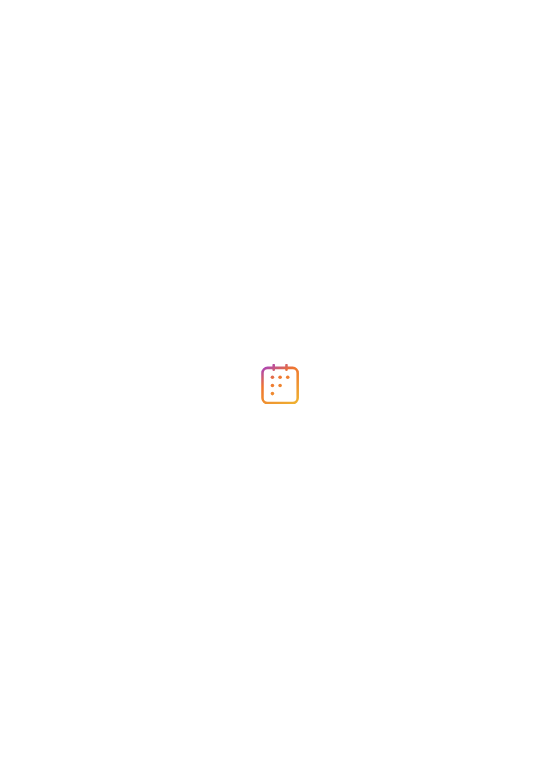 scroll, scrollTop: 0, scrollLeft: 0, axis: both 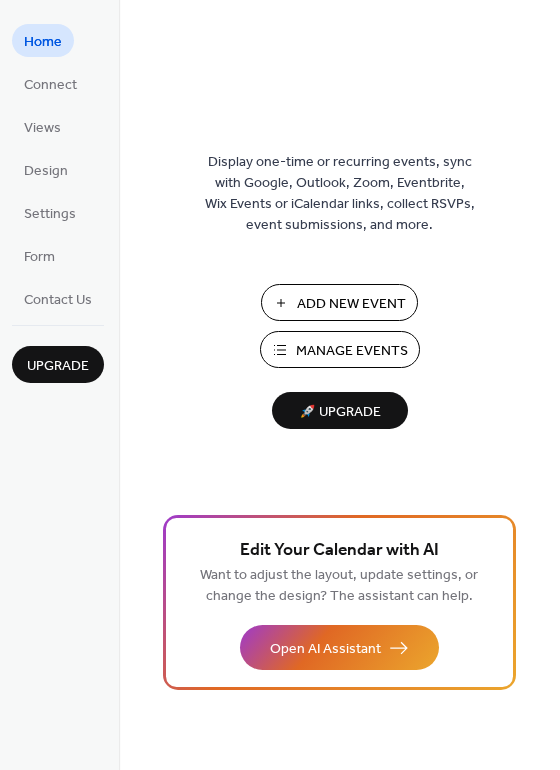 click on "Manage Events" at bounding box center [352, 351] 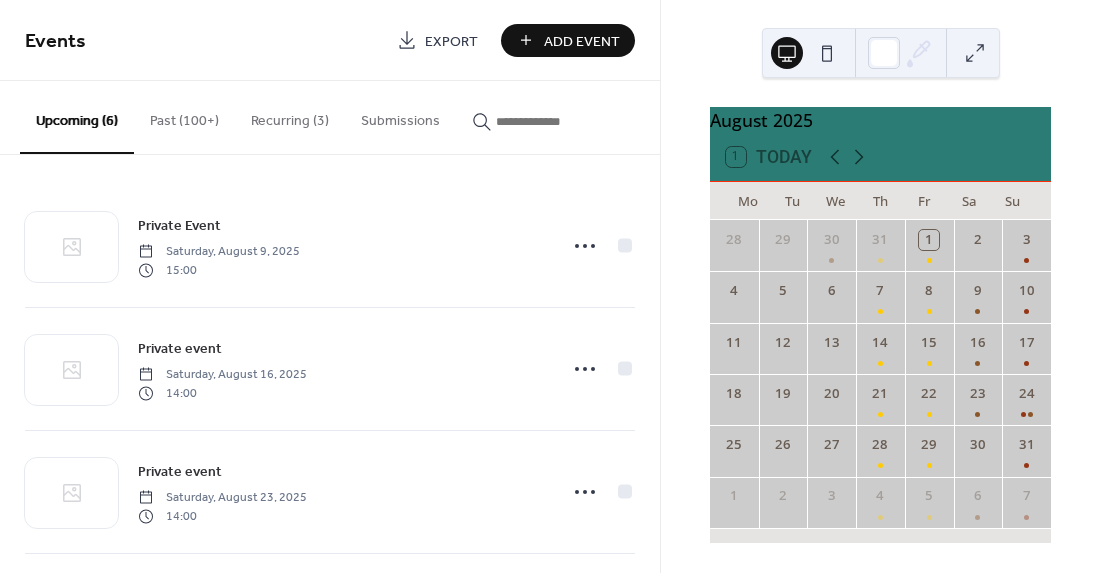 scroll, scrollTop: 0, scrollLeft: 0, axis: both 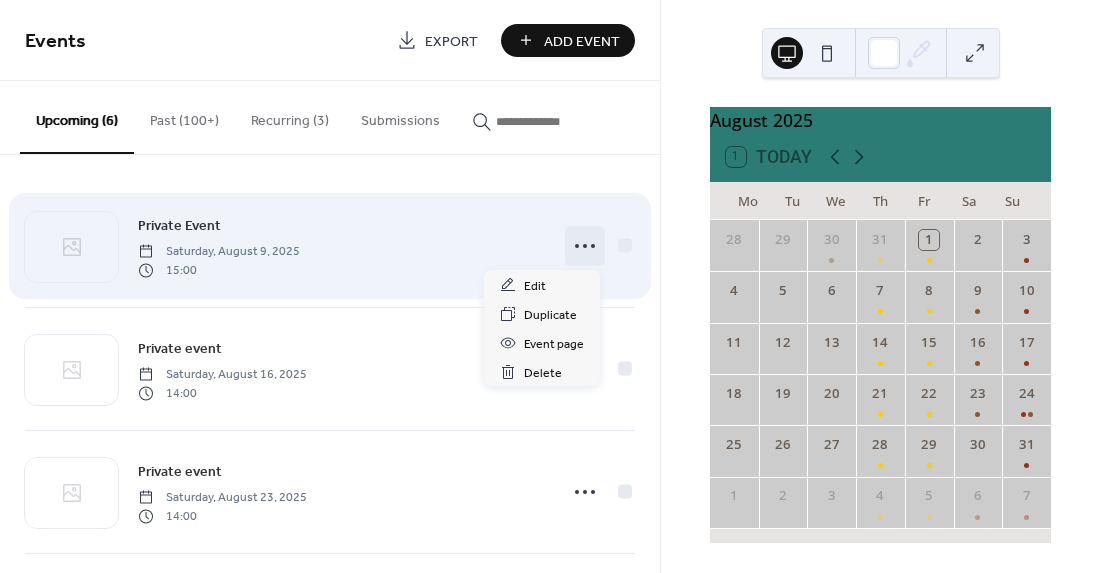 click 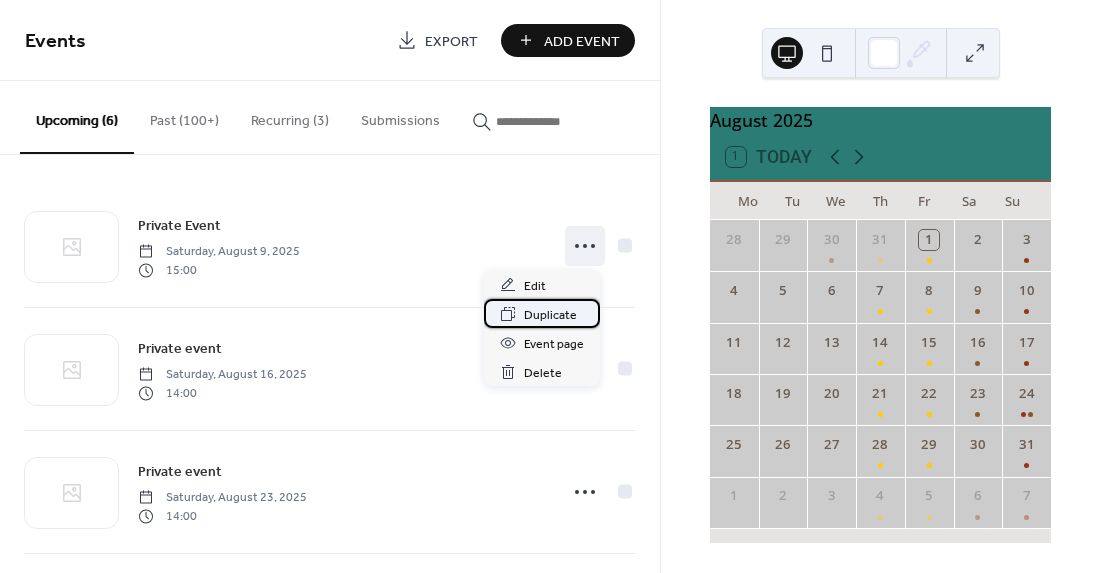 click 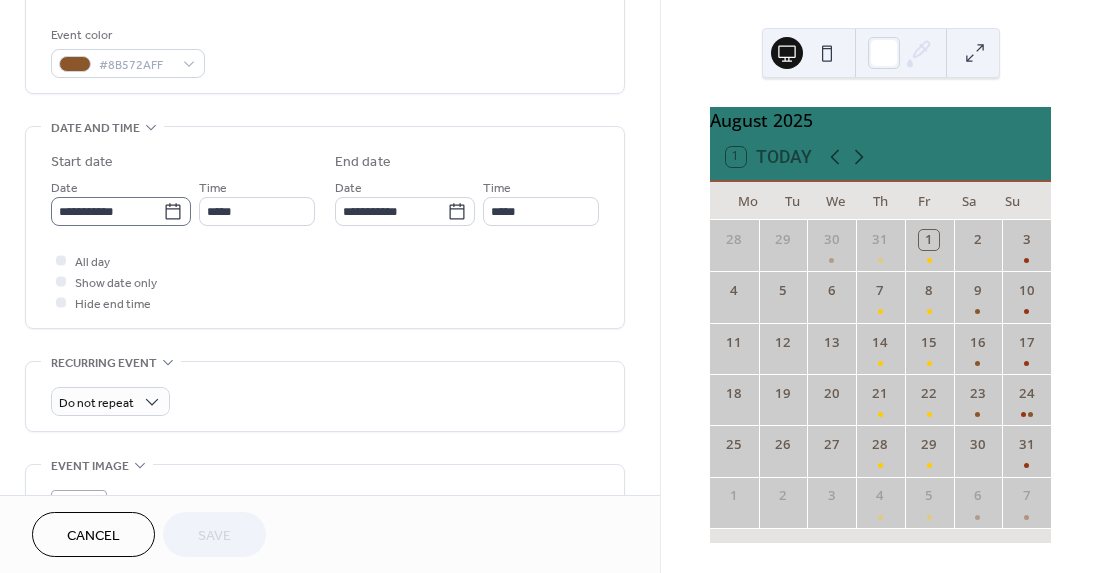 scroll, scrollTop: 528, scrollLeft: 0, axis: vertical 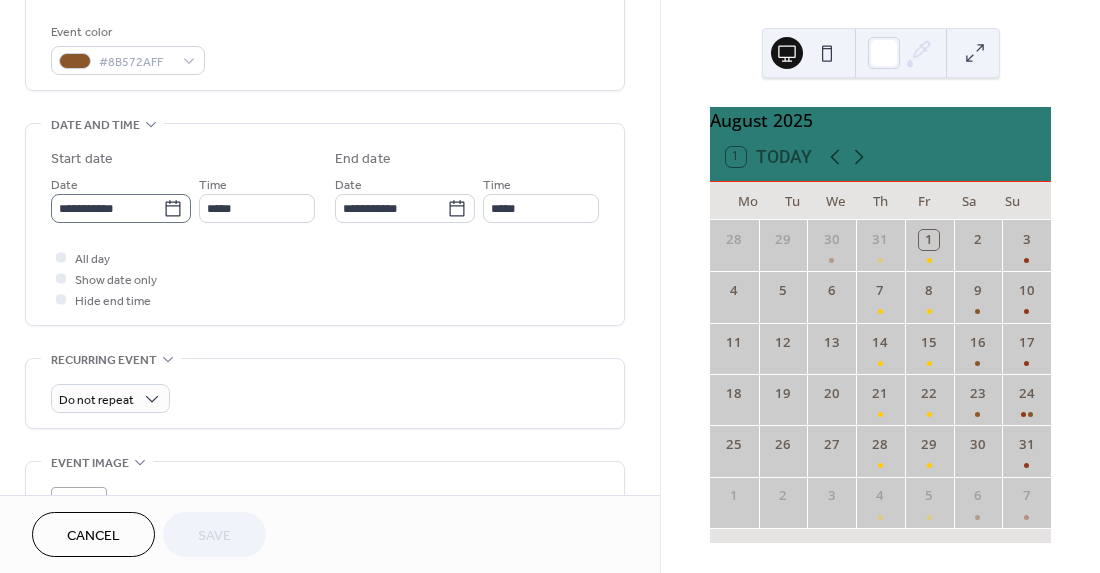 click 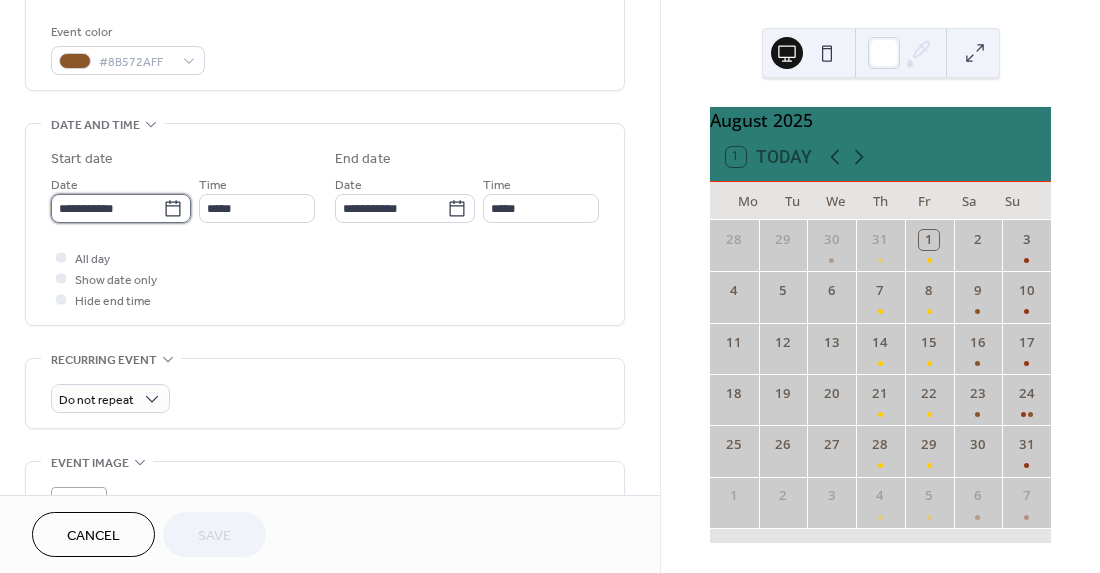 click on "**********" at bounding box center [107, 208] 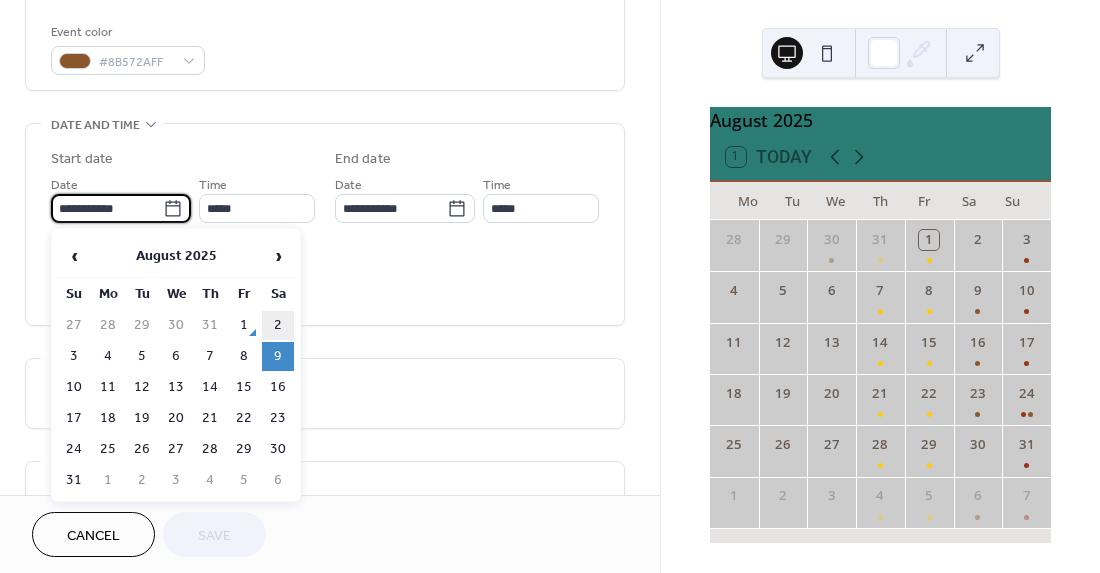 click on "2" at bounding box center (278, 325) 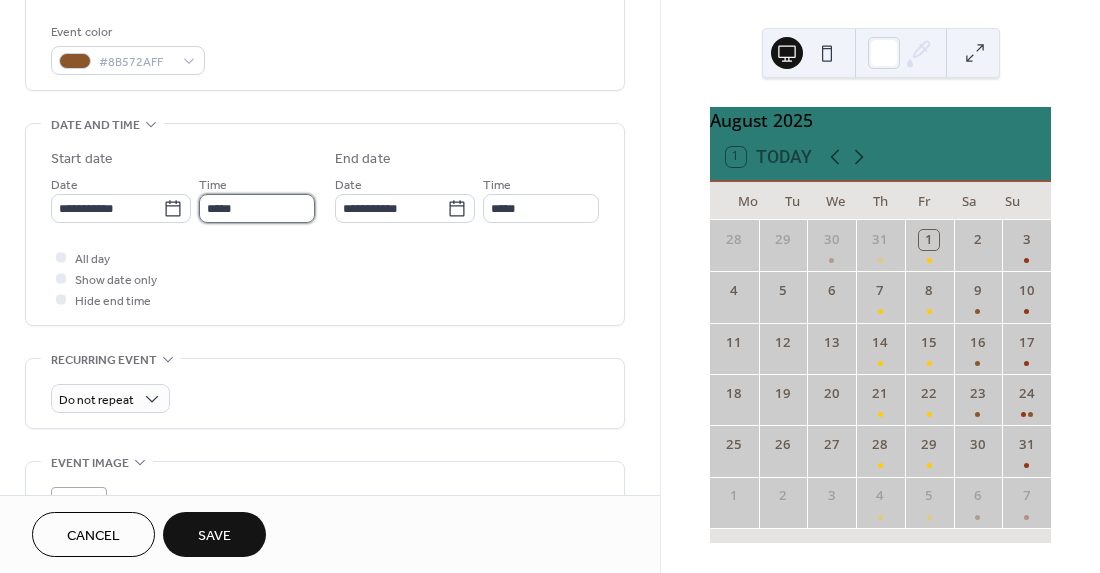 click on "*****" at bounding box center (257, 208) 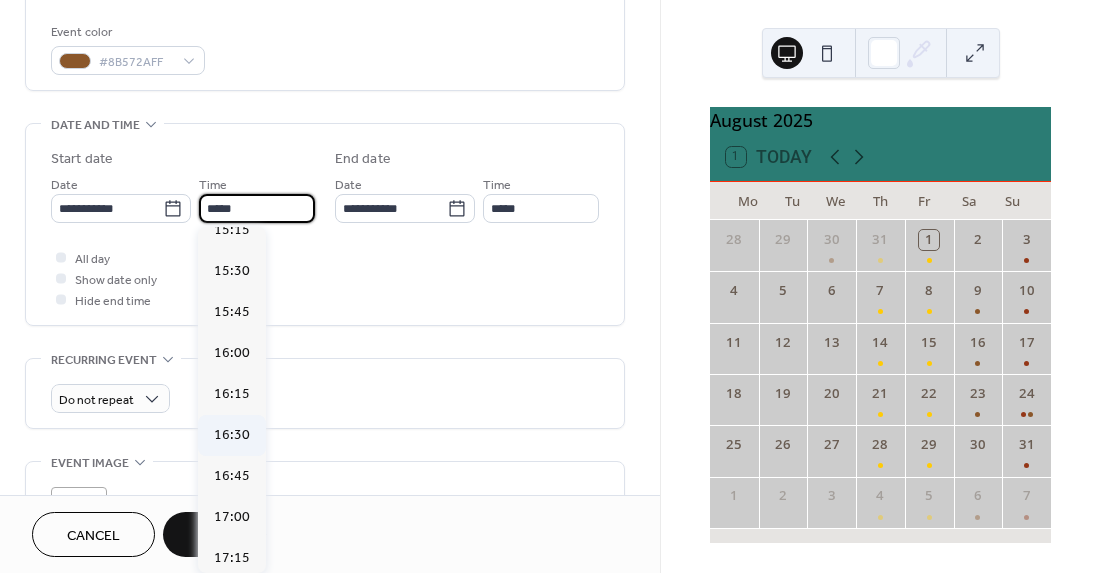 scroll, scrollTop: 2527, scrollLeft: 0, axis: vertical 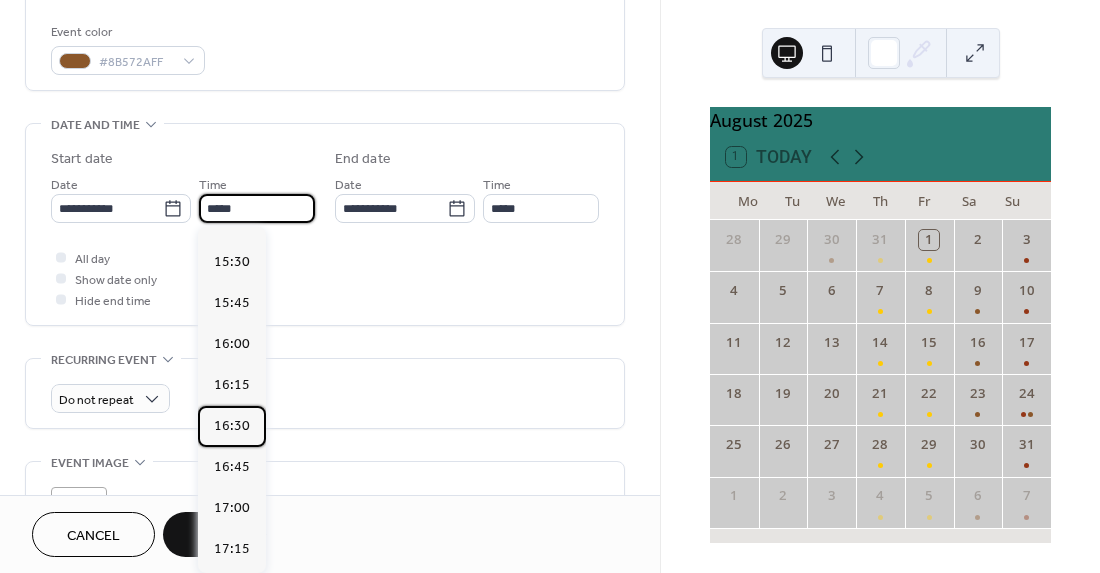click on "16:30" at bounding box center (232, 426) 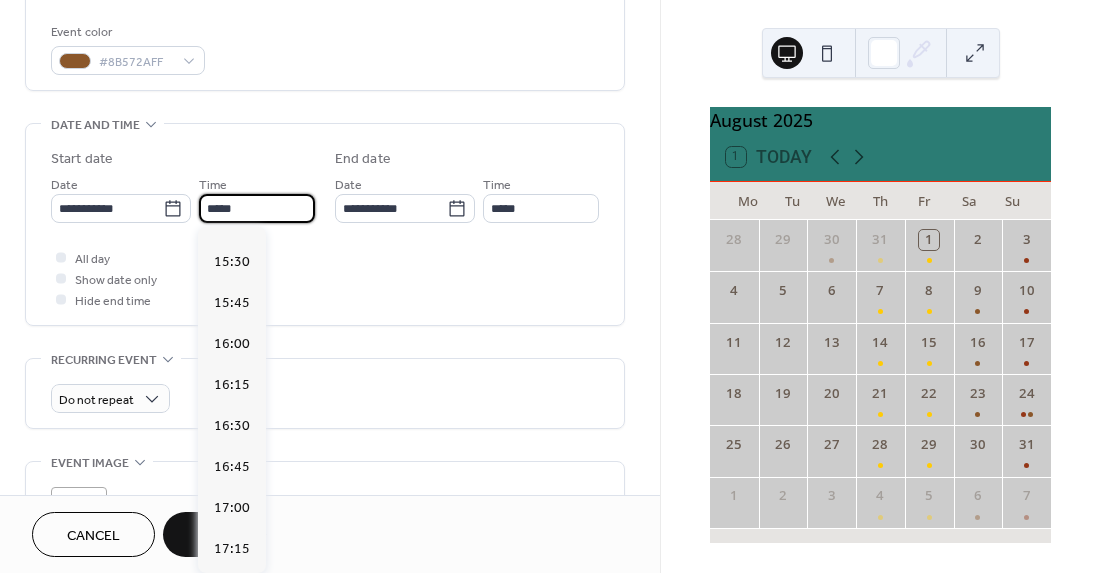 type on "*****" 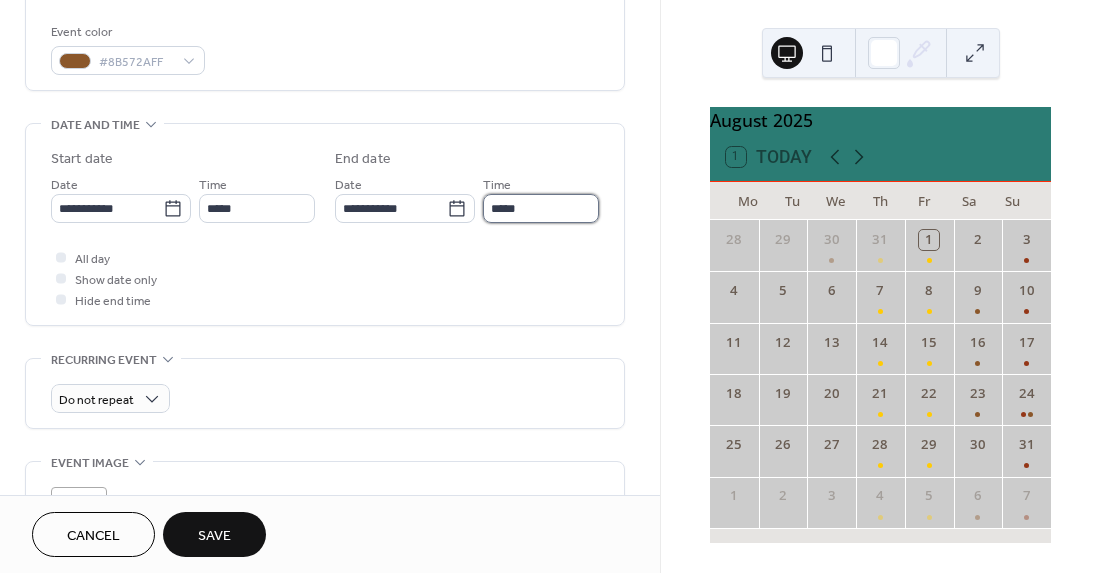 click on "*****" at bounding box center (541, 208) 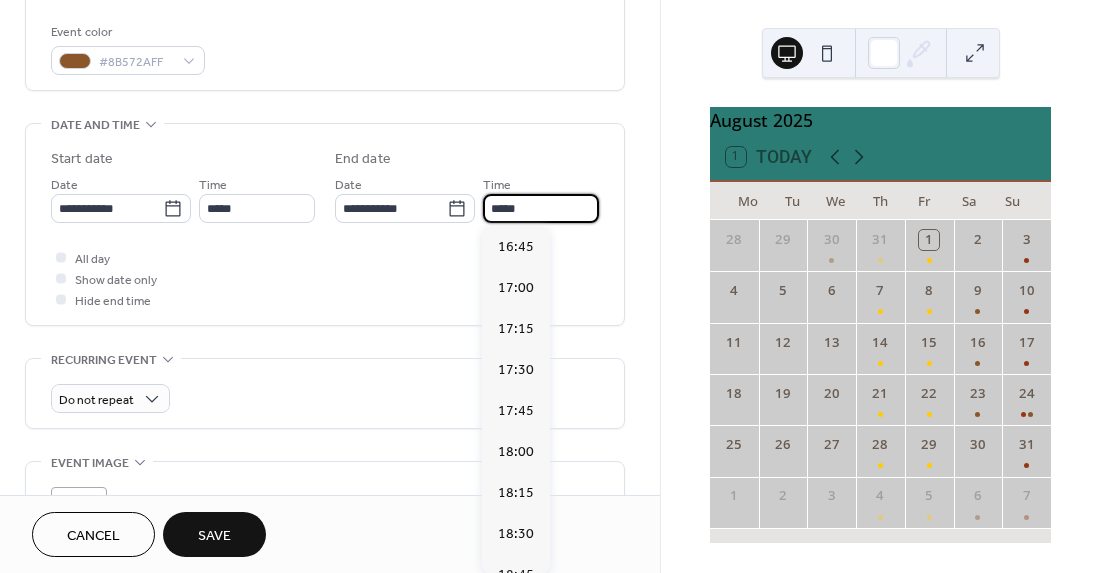 scroll, scrollTop: 451, scrollLeft: 0, axis: vertical 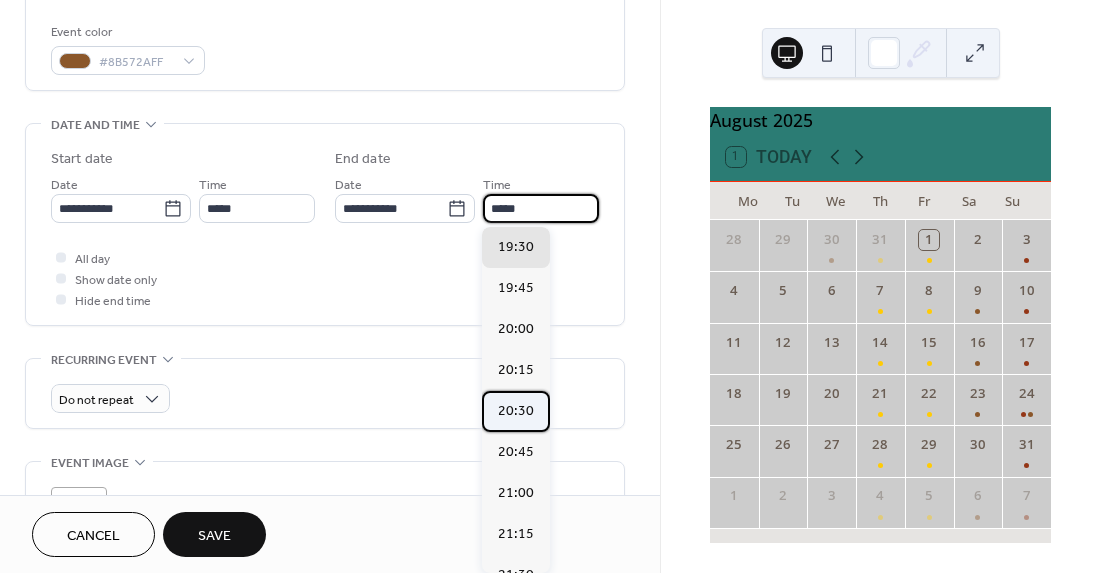 click on "20:30" at bounding box center [516, 411] 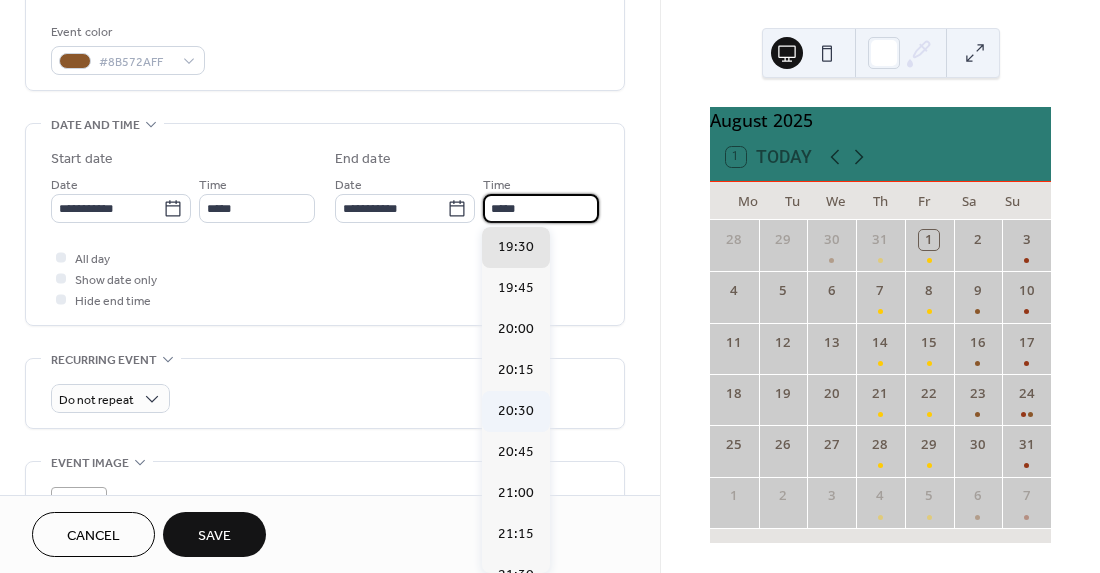type on "*****" 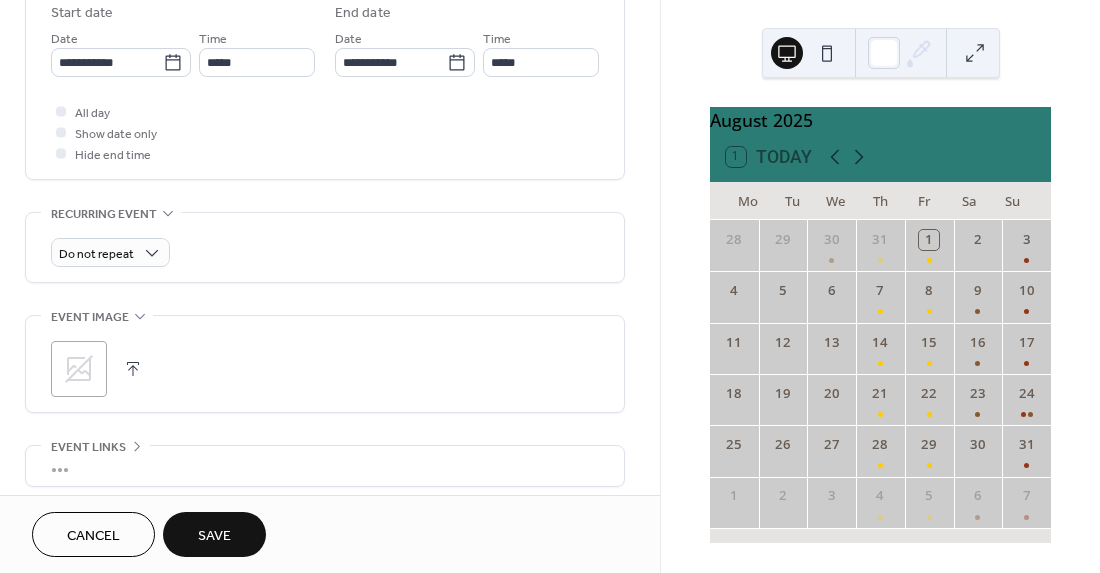 scroll, scrollTop: 834, scrollLeft: 0, axis: vertical 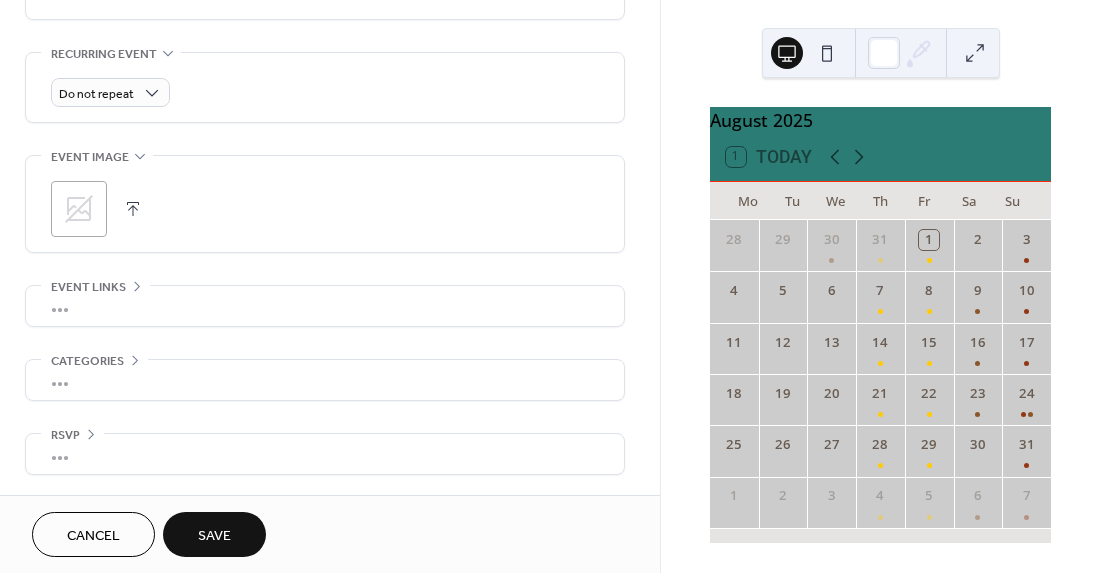 click on "Save" at bounding box center [214, 536] 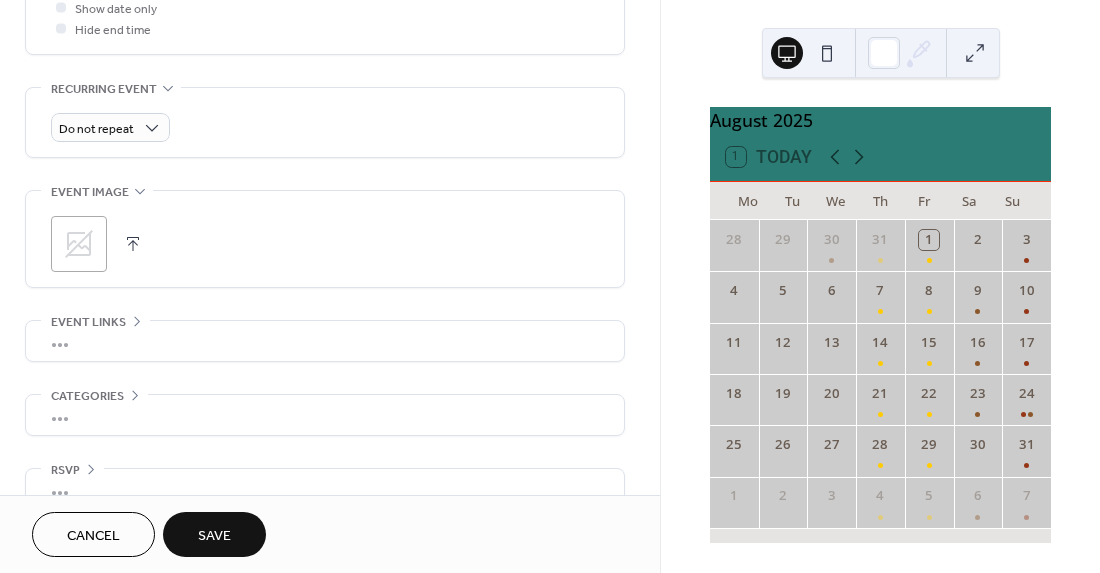 scroll, scrollTop: 905, scrollLeft: 0, axis: vertical 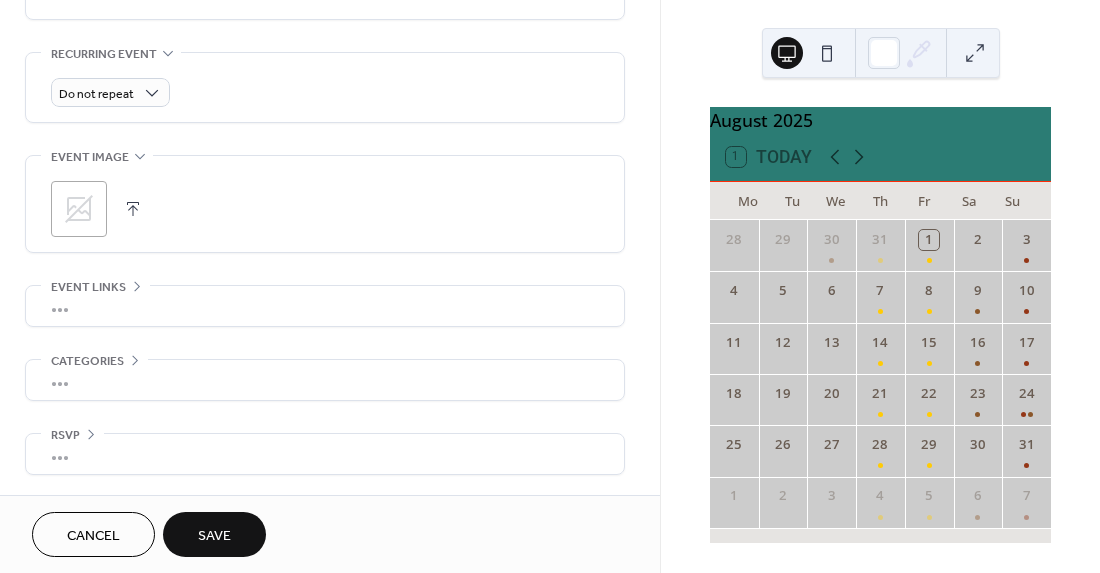 click on "Save" at bounding box center [214, 536] 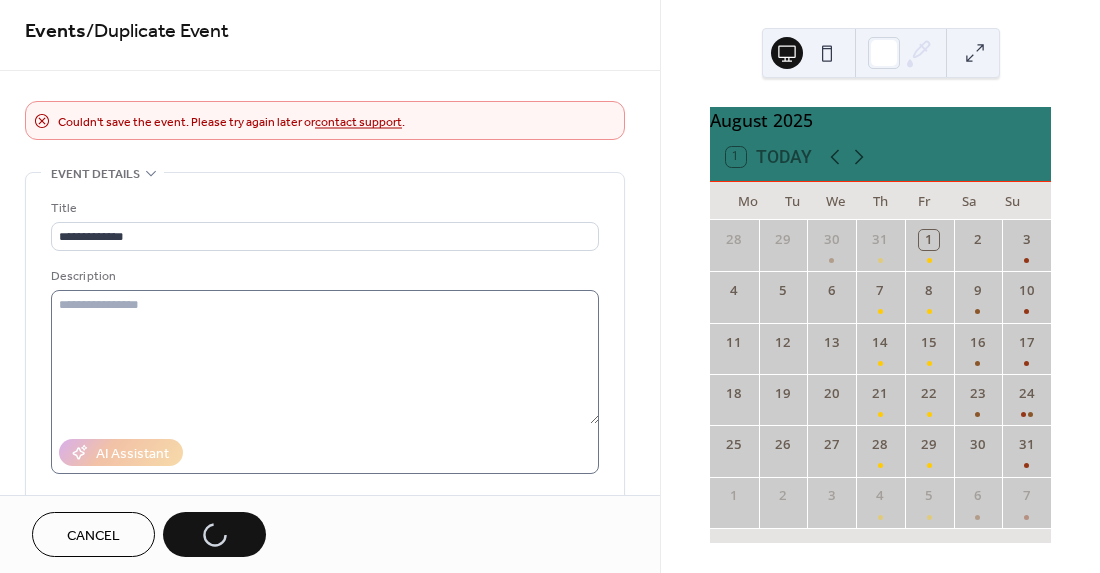 scroll, scrollTop: 0, scrollLeft: 0, axis: both 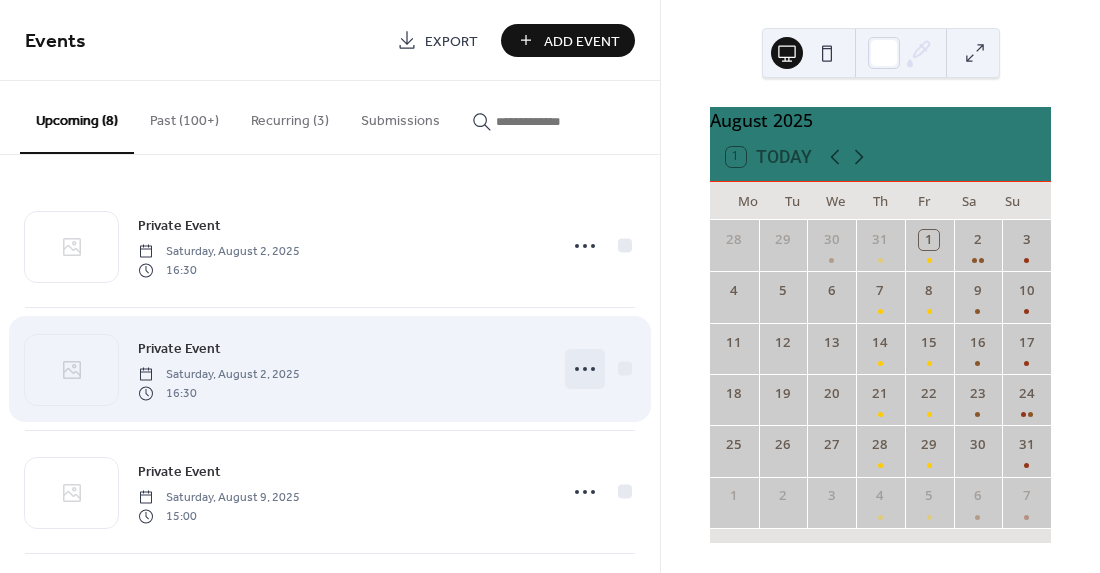 click 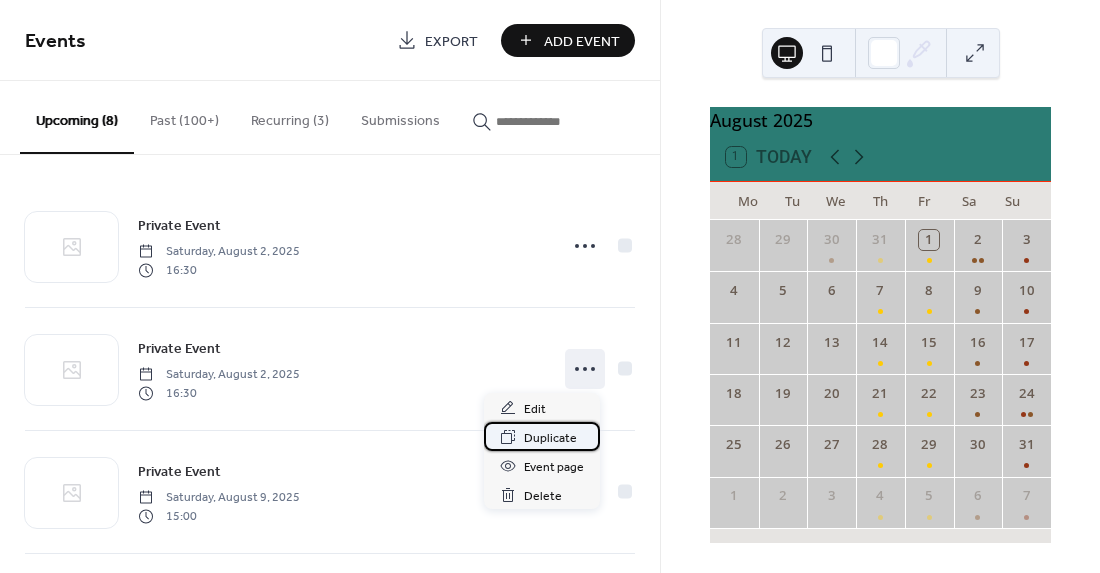 click on "Duplicate" at bounding box center (550, 438) 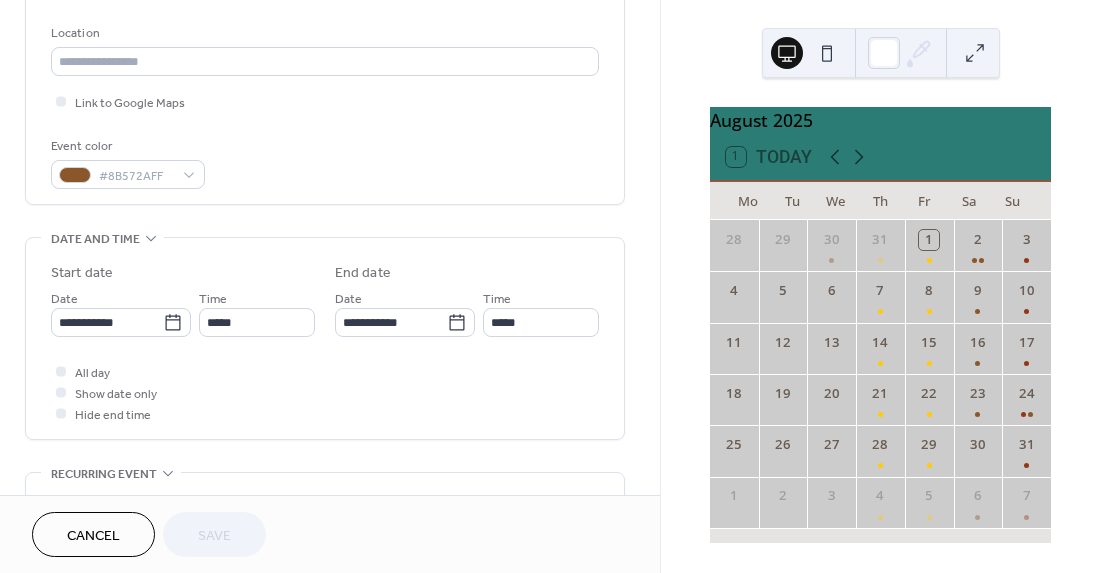 scroll, scrollTop: 431, scrollLeft: 0, axis: vertical 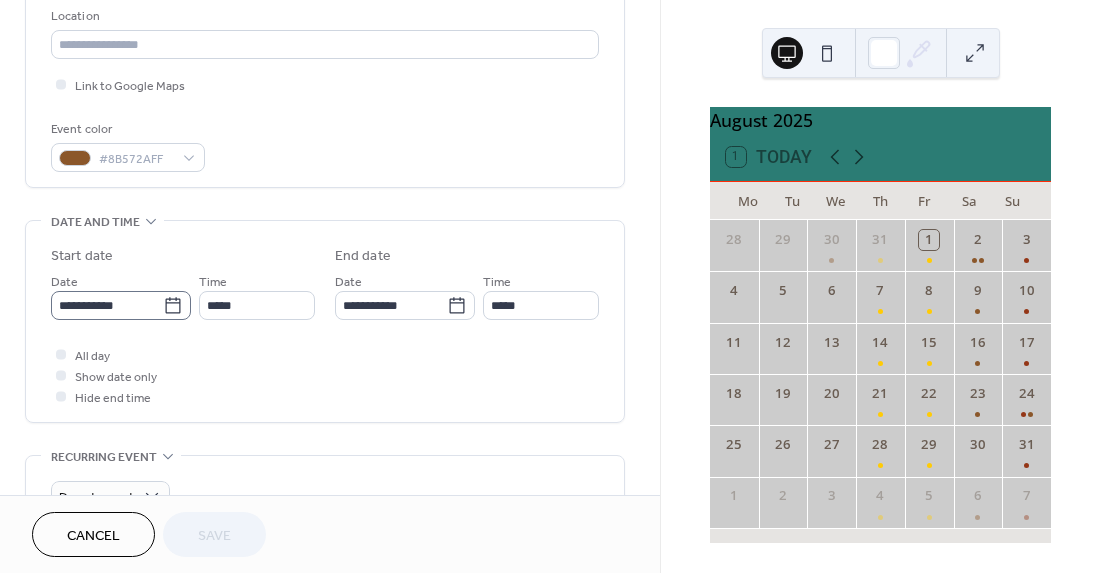 click 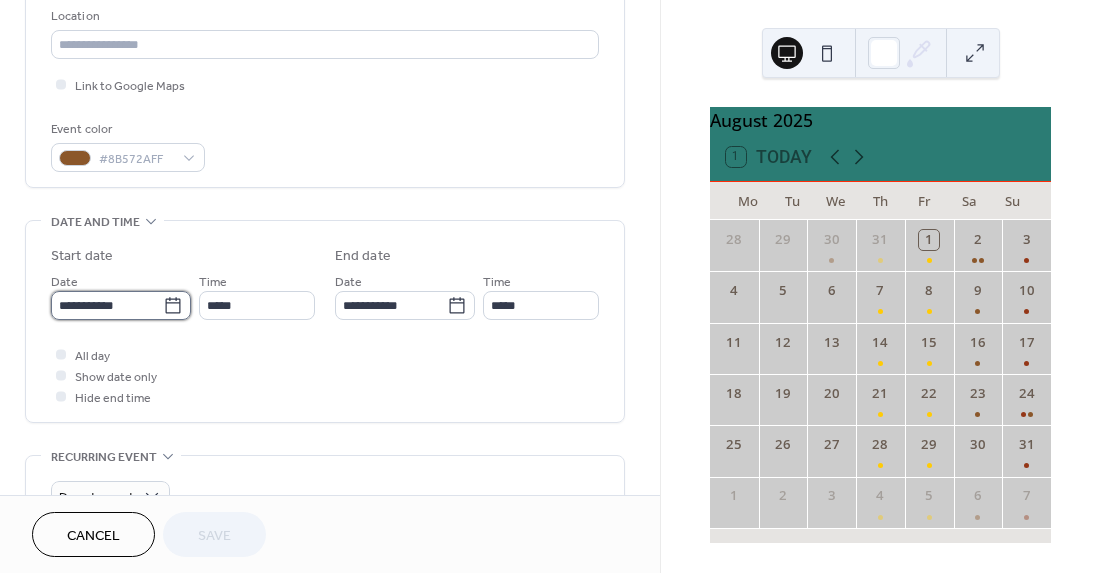 click on "**********" at bounding box center (107, 305) 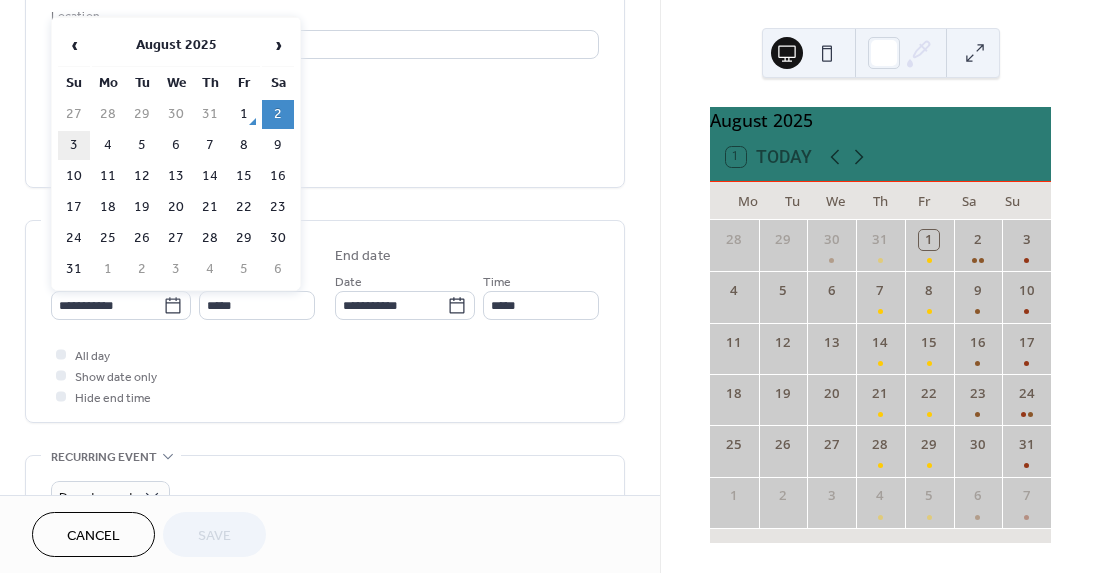 click on "3" at bounding box center (74, 145) 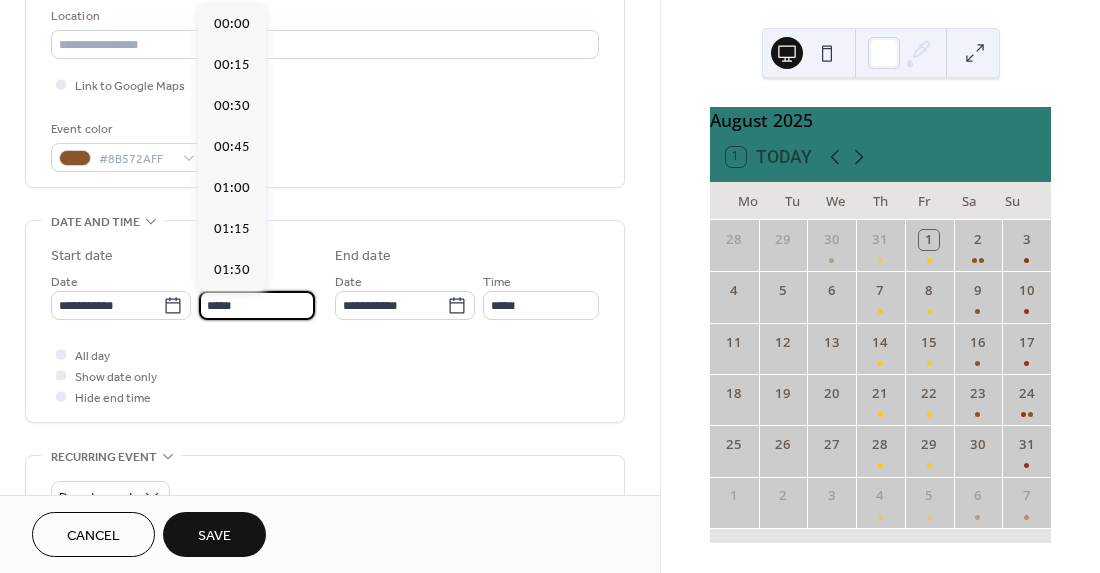 click on "*****" at bounding box center [257, 305] 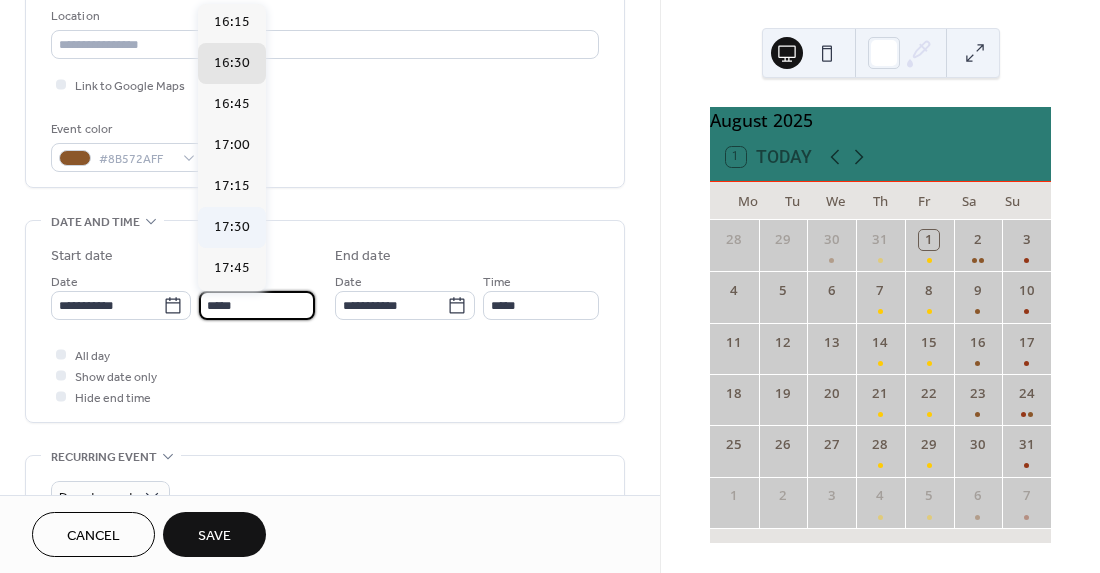 scroll, scrollTop: 2612, scrollLeft: 0, axis: vertical 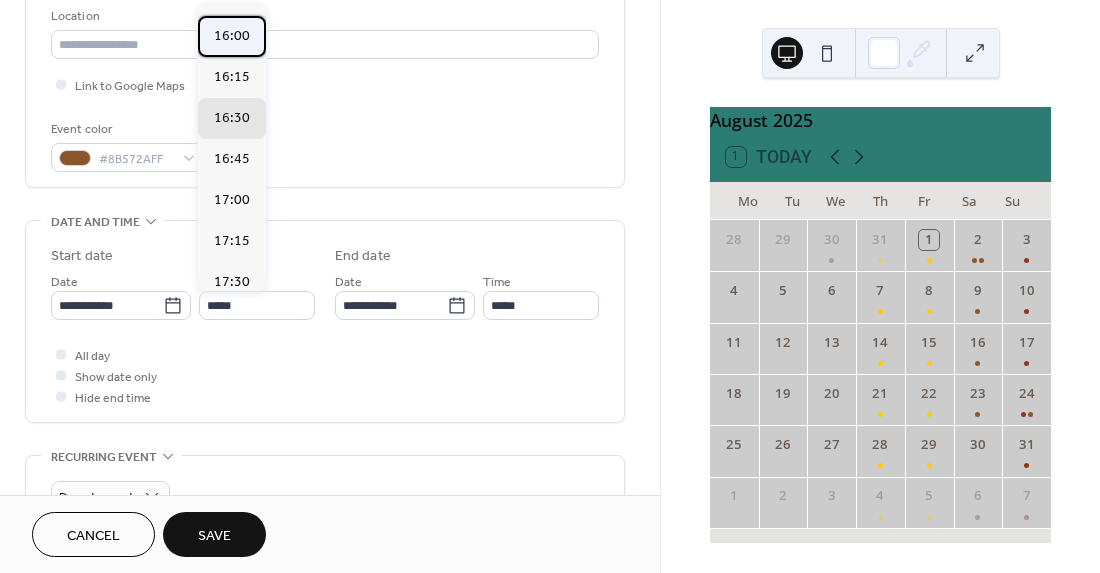 click on "16:00" at bounding box center [232, 36] 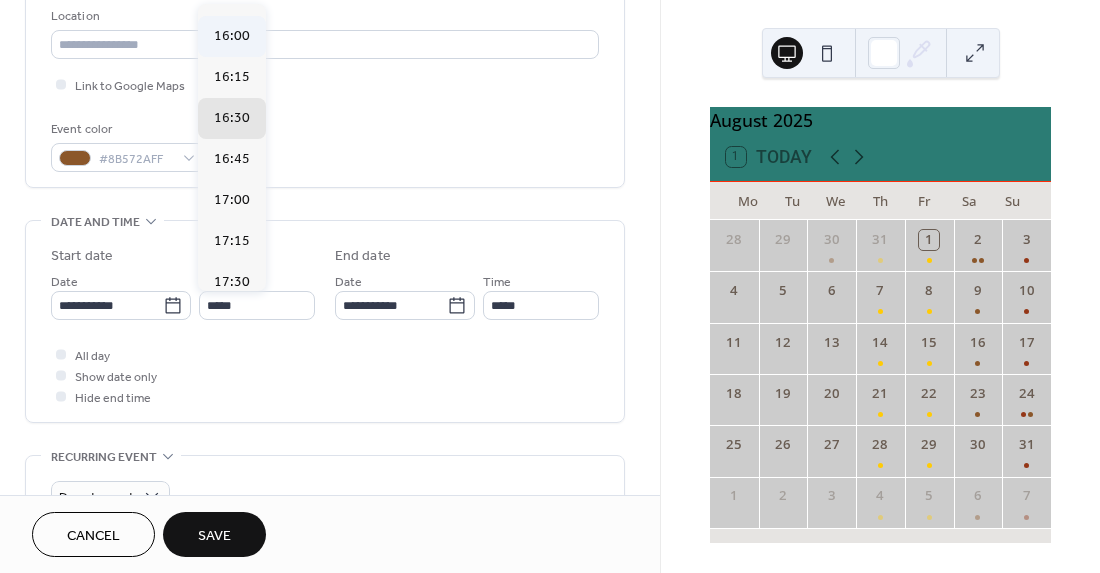type on "*****" 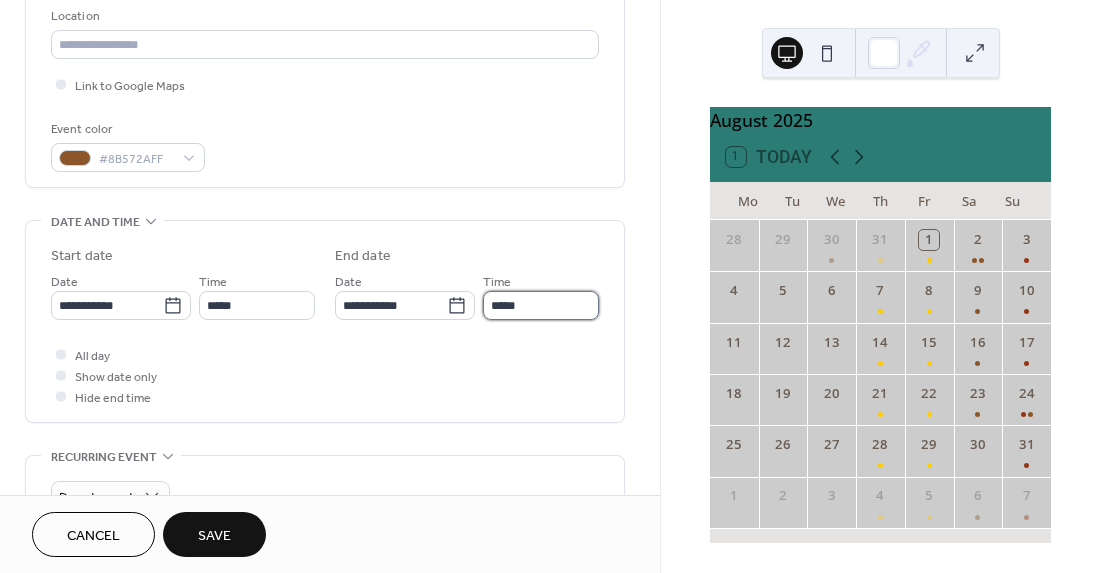 click on "*****" at bounding box center [541, 305] 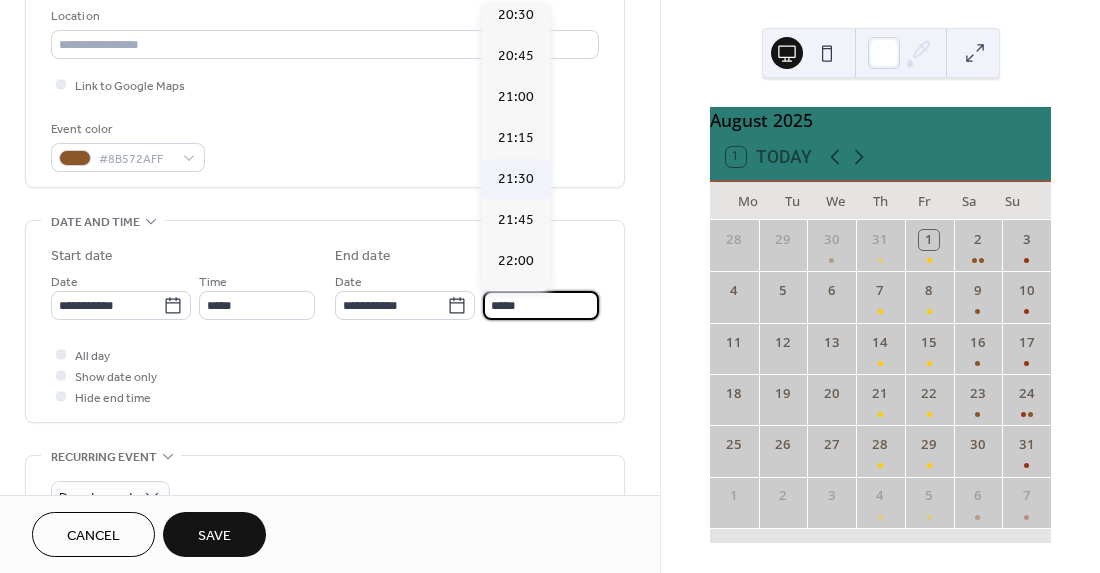 scroll, scrollTop: 721, scrollLeft: 0, axis: vertical 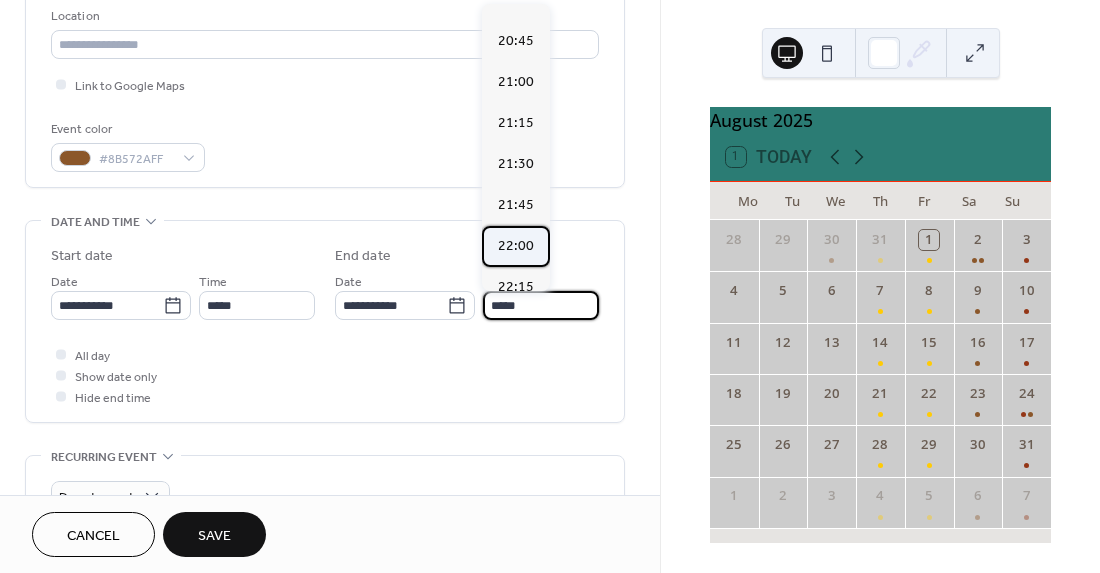 click on "22:00" at bounding box center (516, 246) 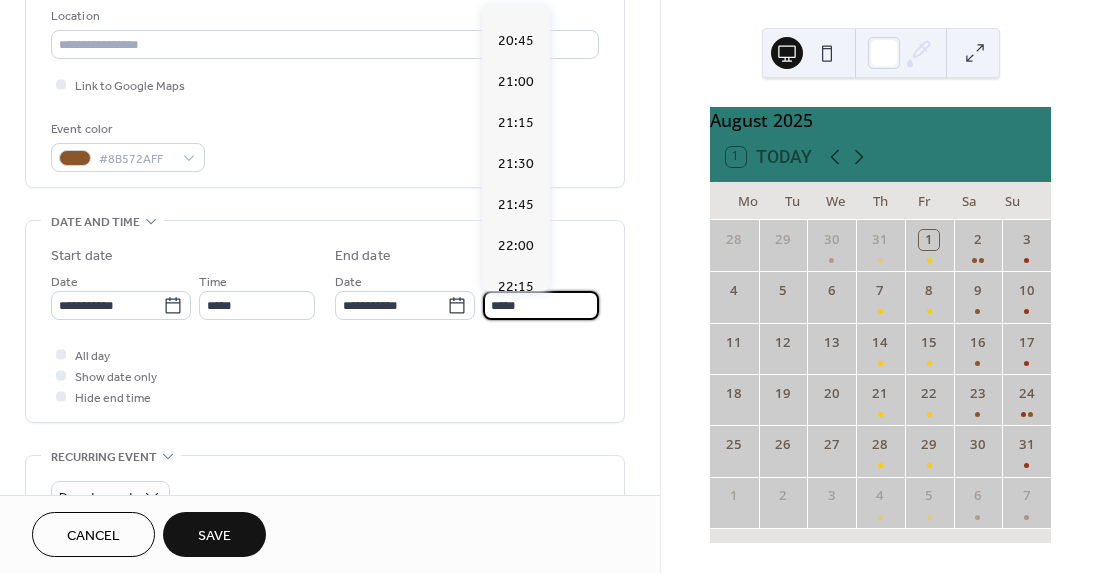 type on "*****" 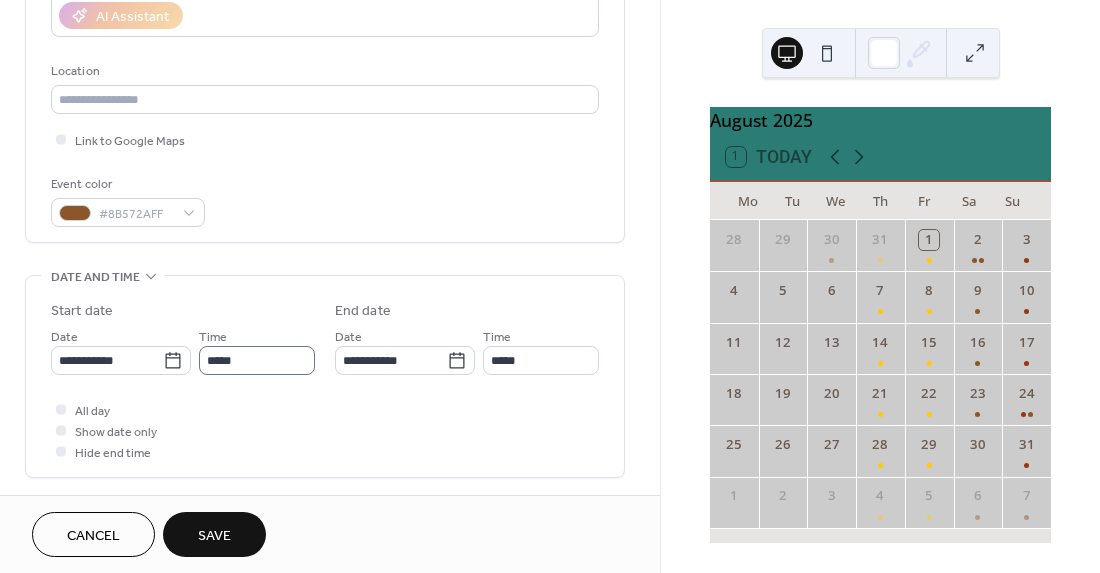 scroll, scrollTop: 384, scrollLeft: 0, axis: vertical 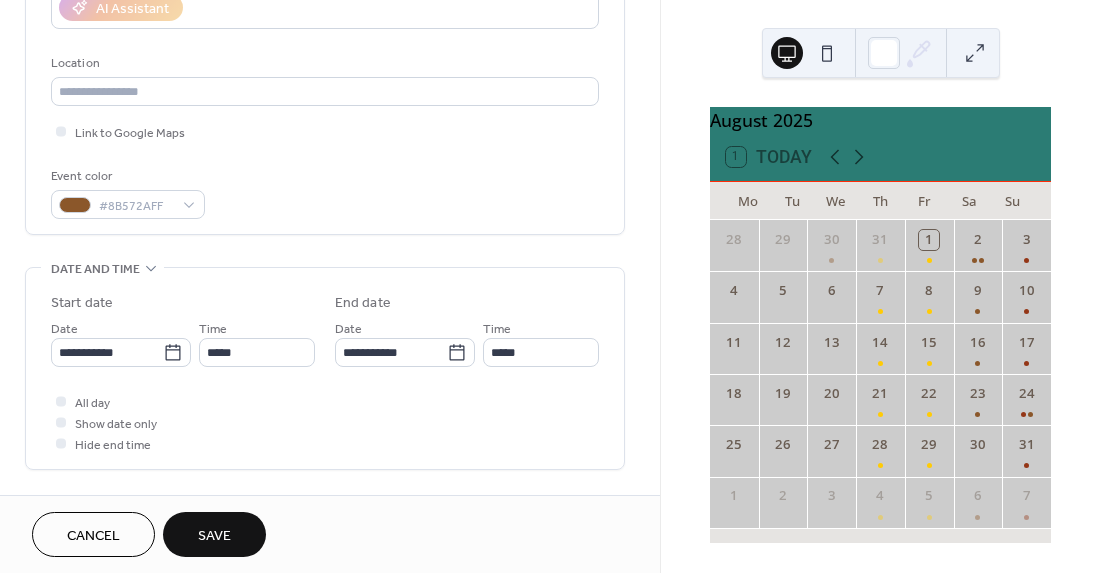 click on "Save" at bounding box center (214, 536) 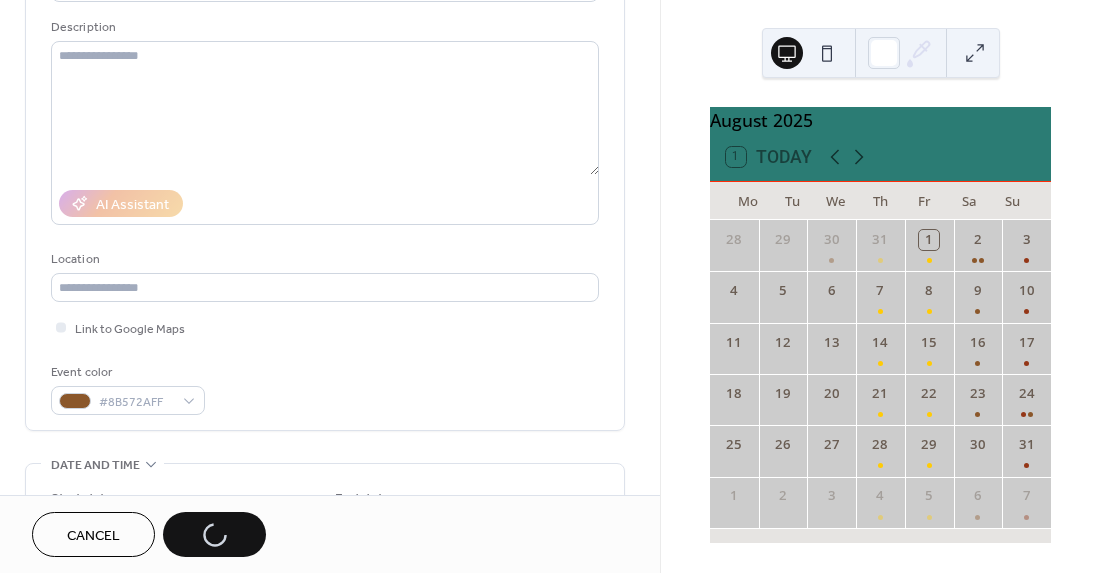 scroll, scrollTop: 0, scrollLeft: 0, axis: both 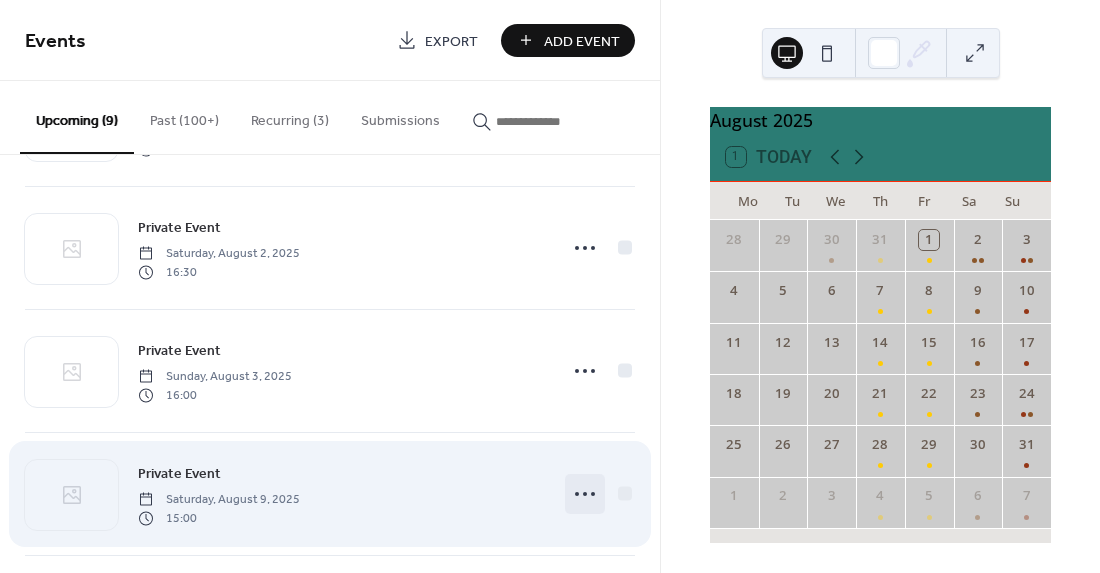 click 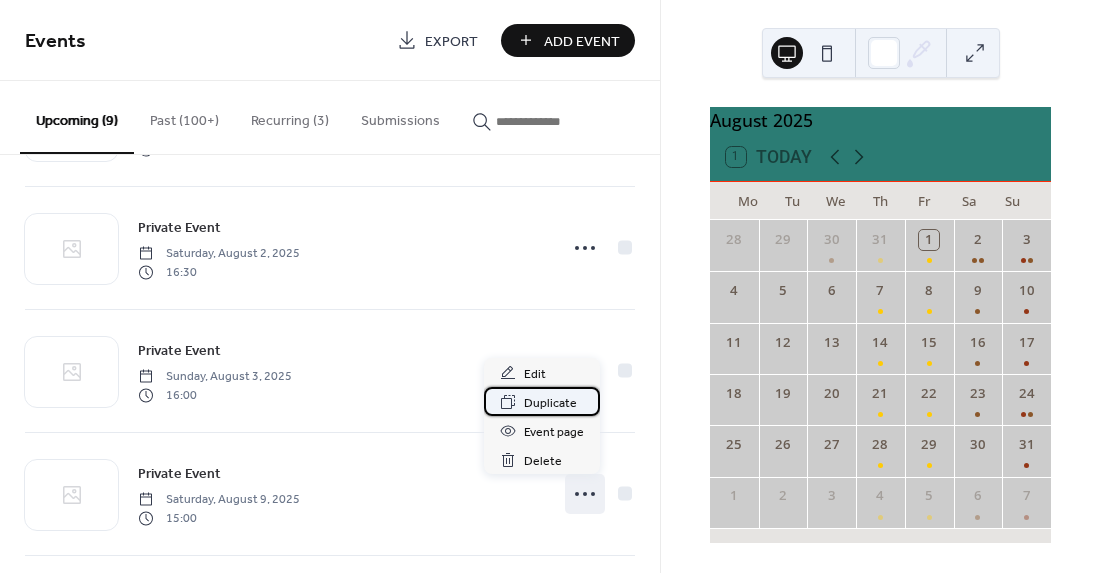 click 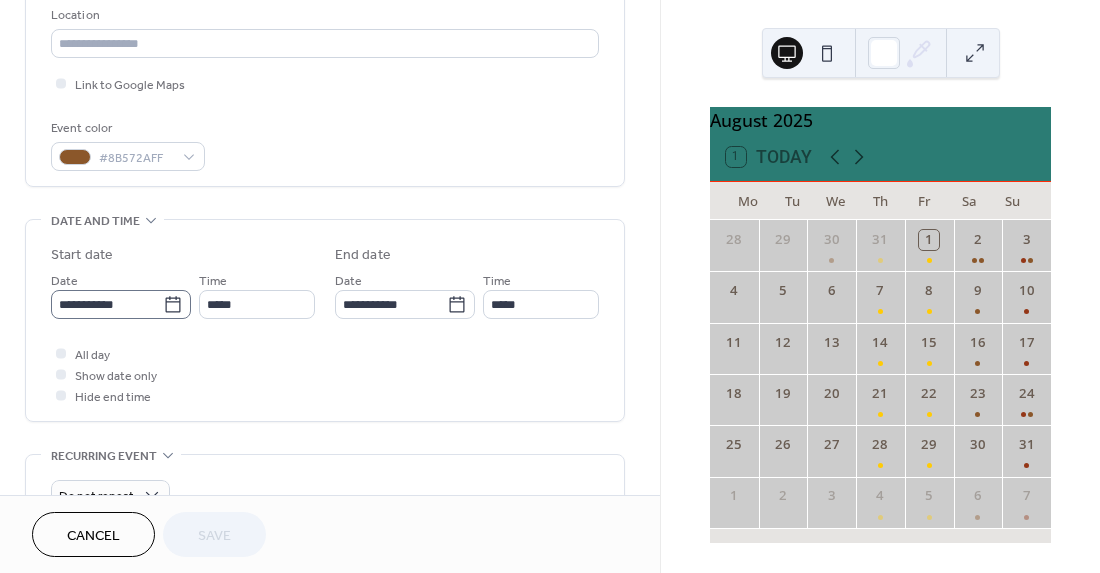 scroll, scrollTop: 433, scrollLeft: 0, axis: vertical 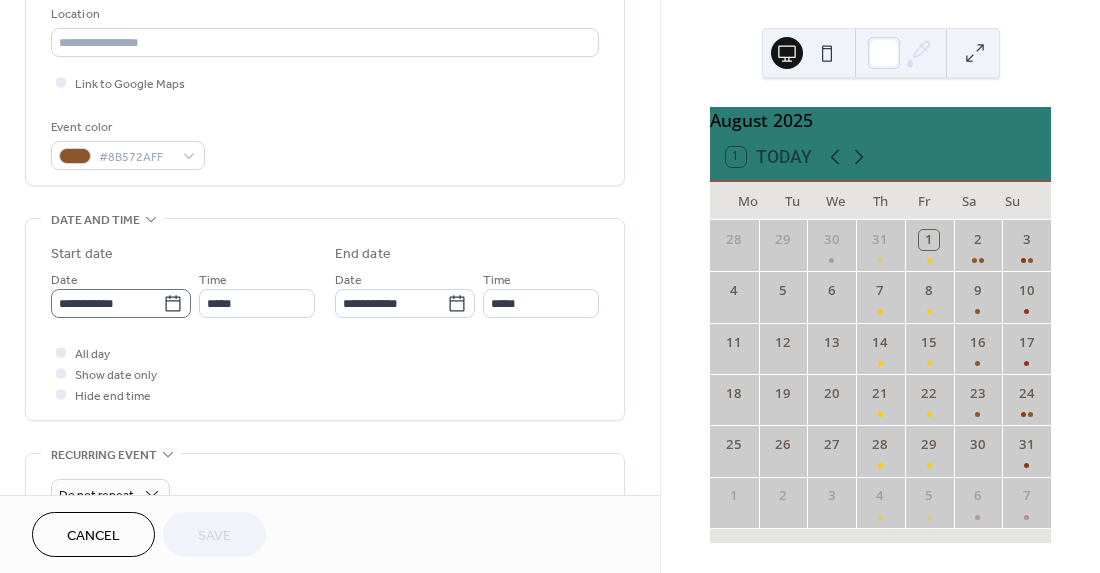 click 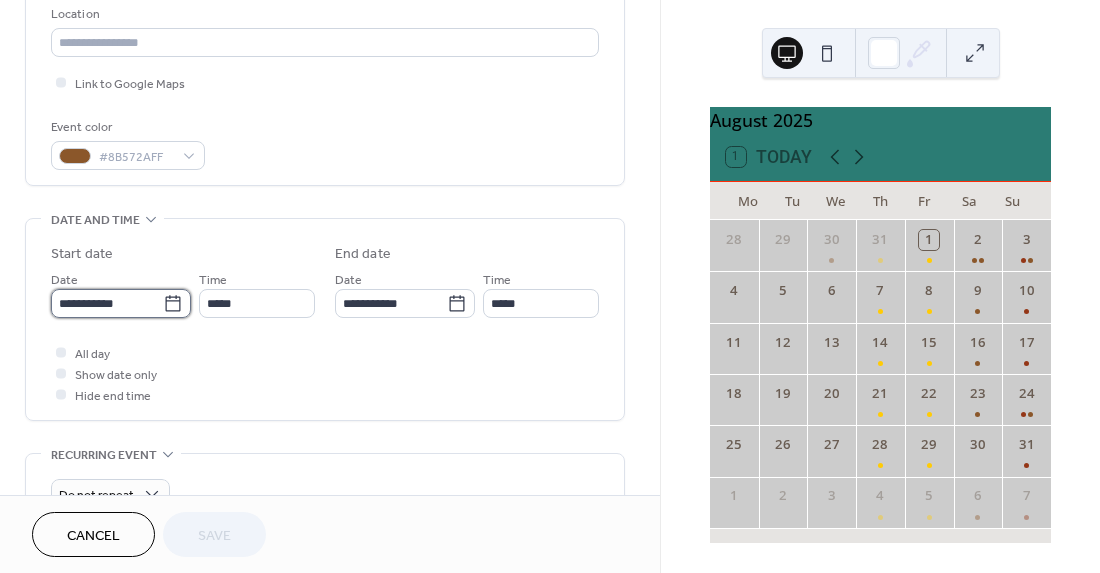 click on "**********" at bounding box center (107, 303) 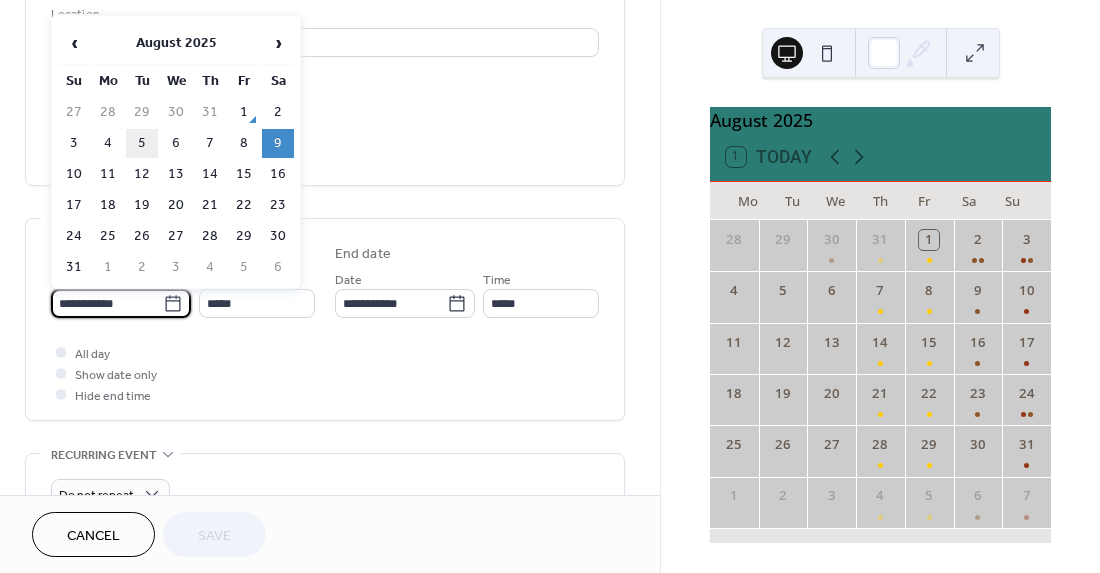 click on "5" at bounding box center (142, 143) 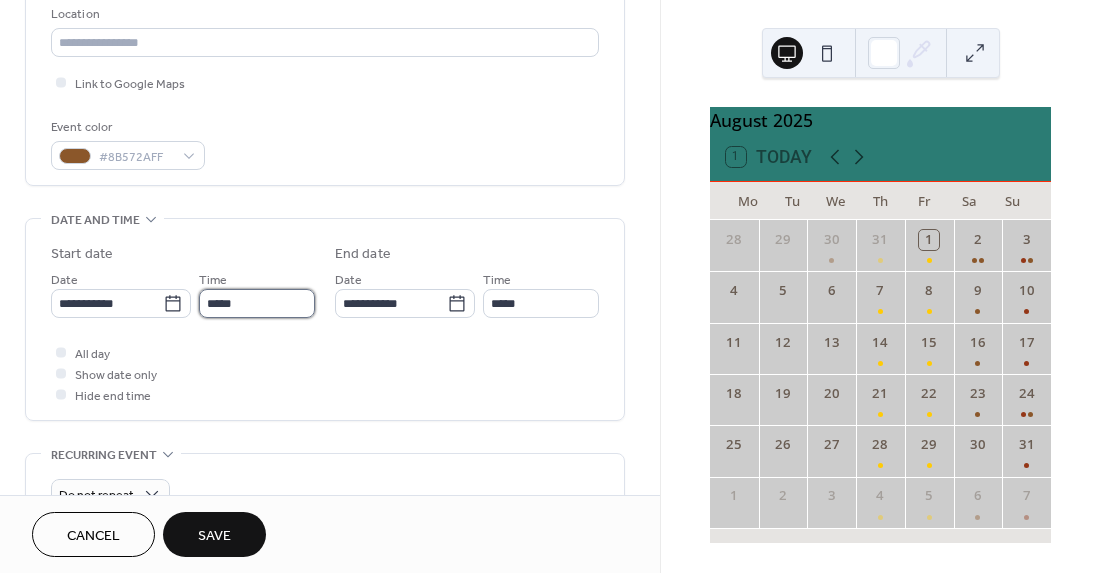click on "*****" at bounding box center (257, 303) 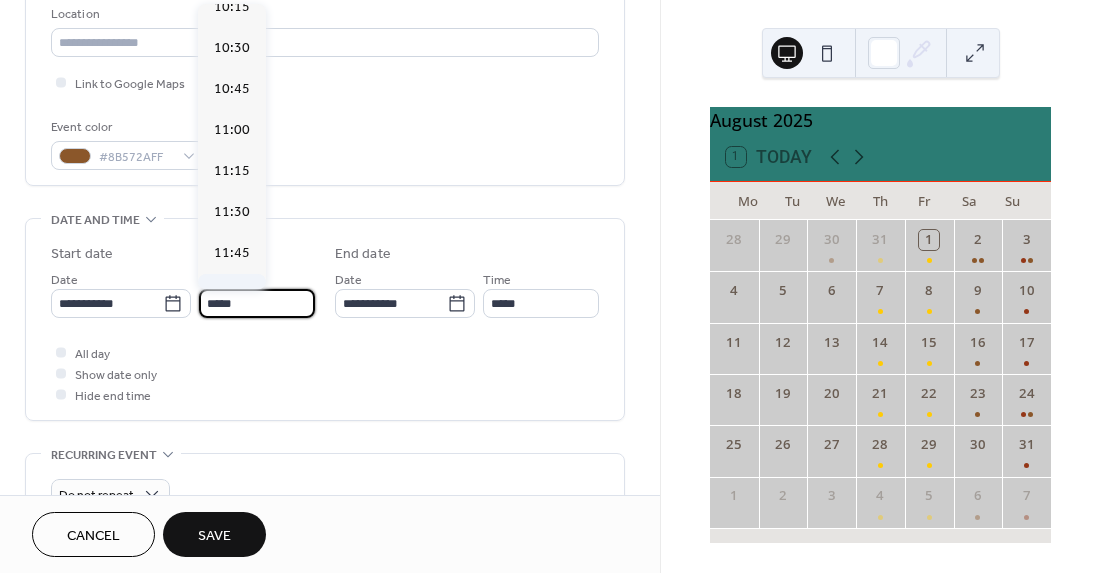 scroll, scrollTop: 1696, scrollLeft: 0, axis: vertical 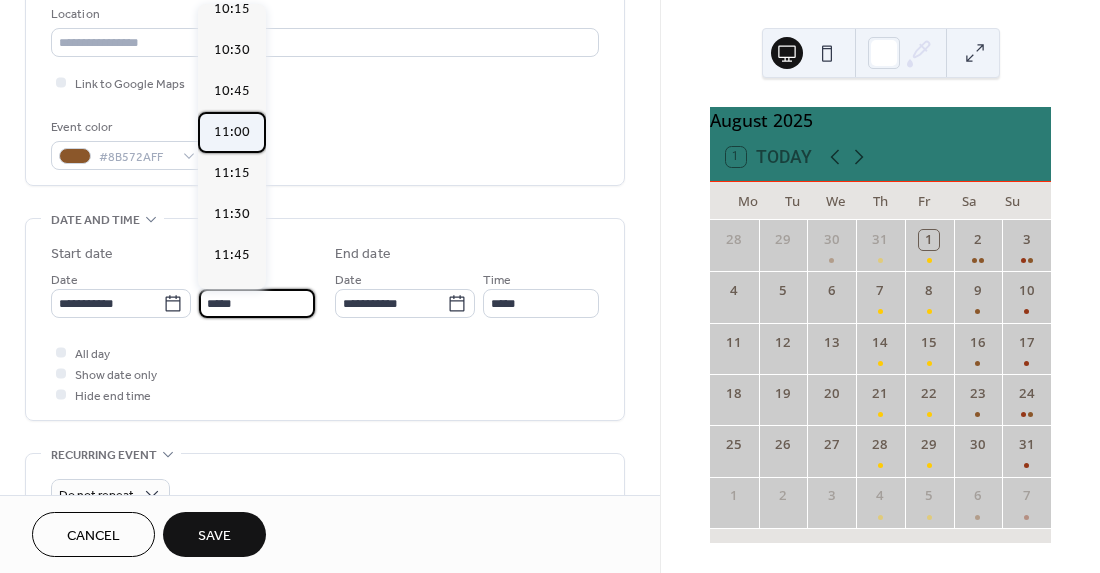 click on "11:00" at bounding box center [232, 132] 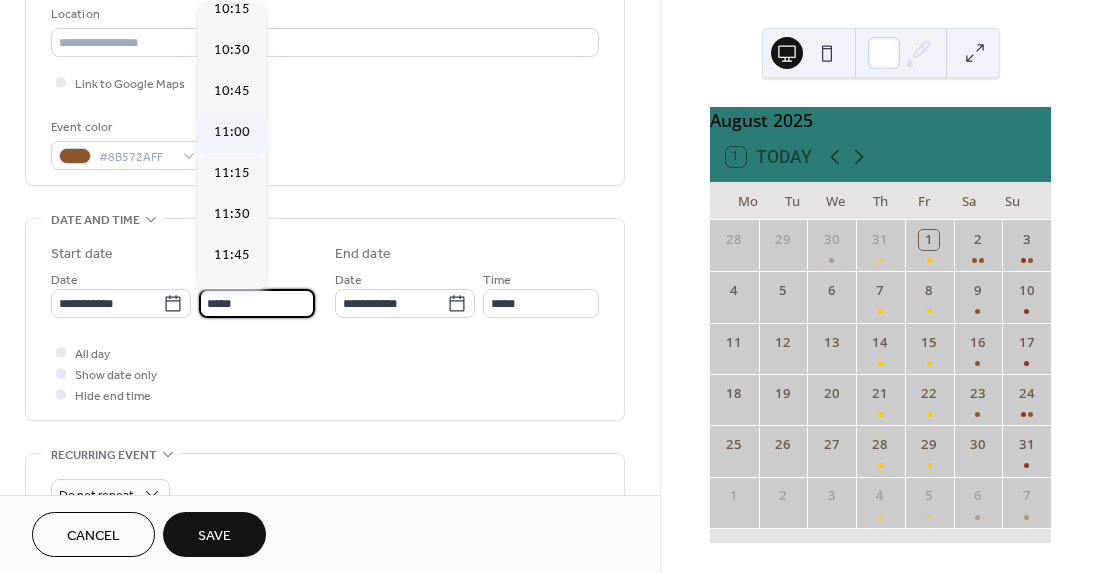 type on "*****" 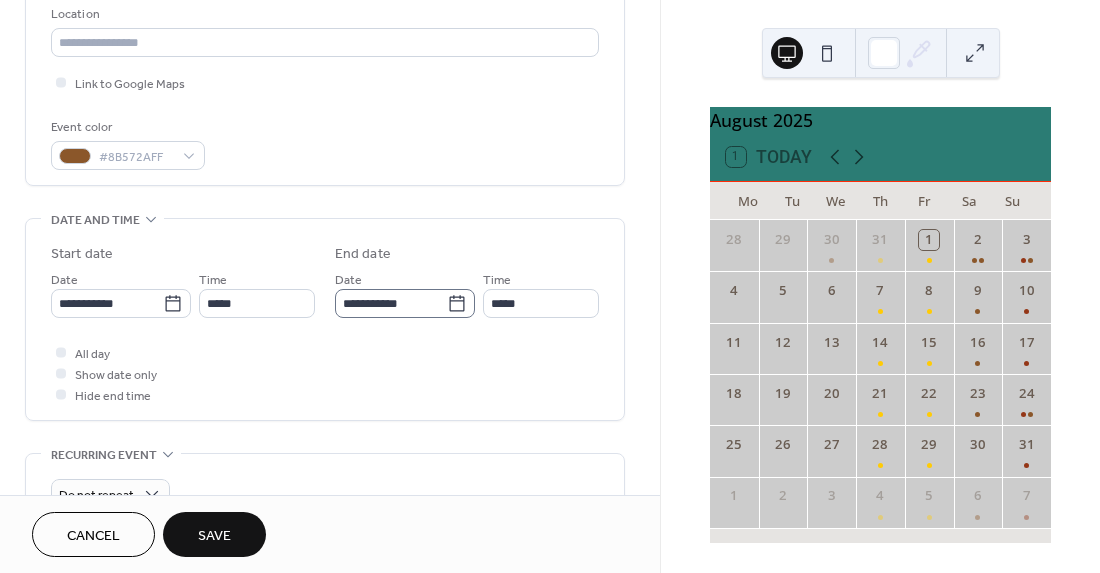 click 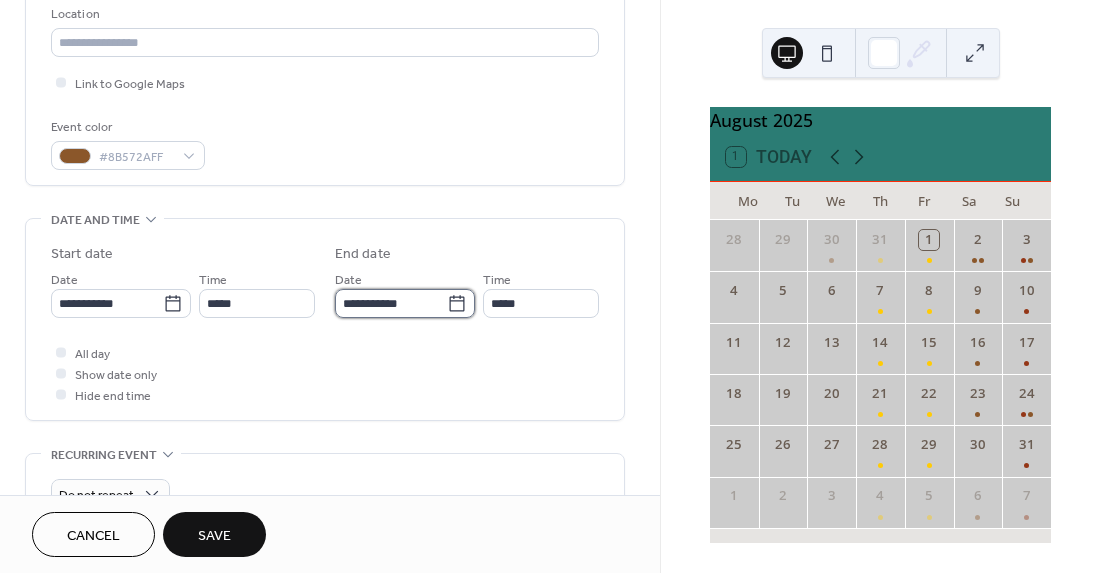 click on "**********" at bounding box center [391, 303] 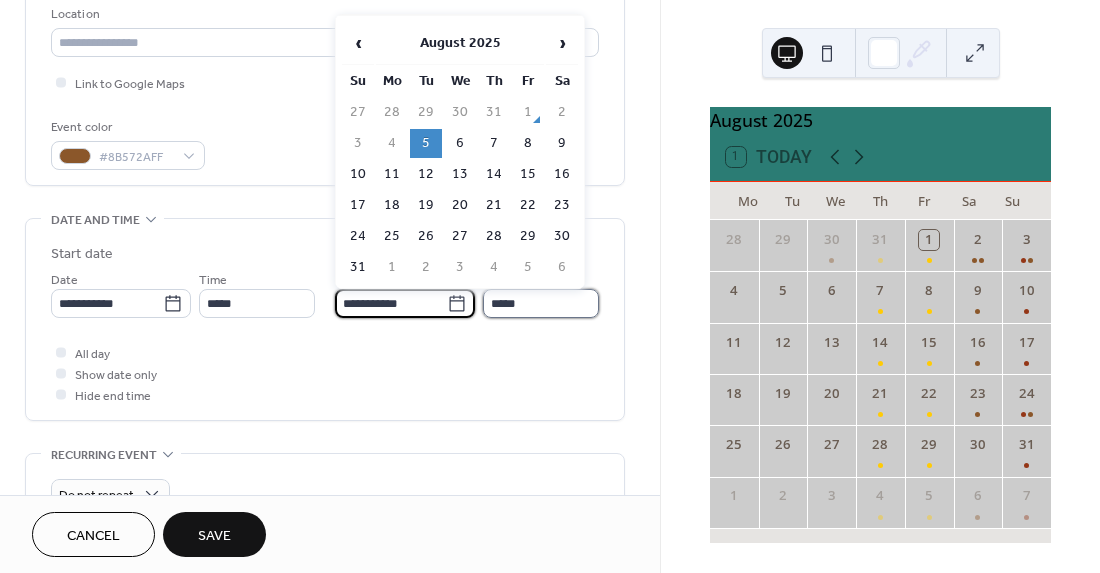 click on "*****" at bounding box center [541, 303] 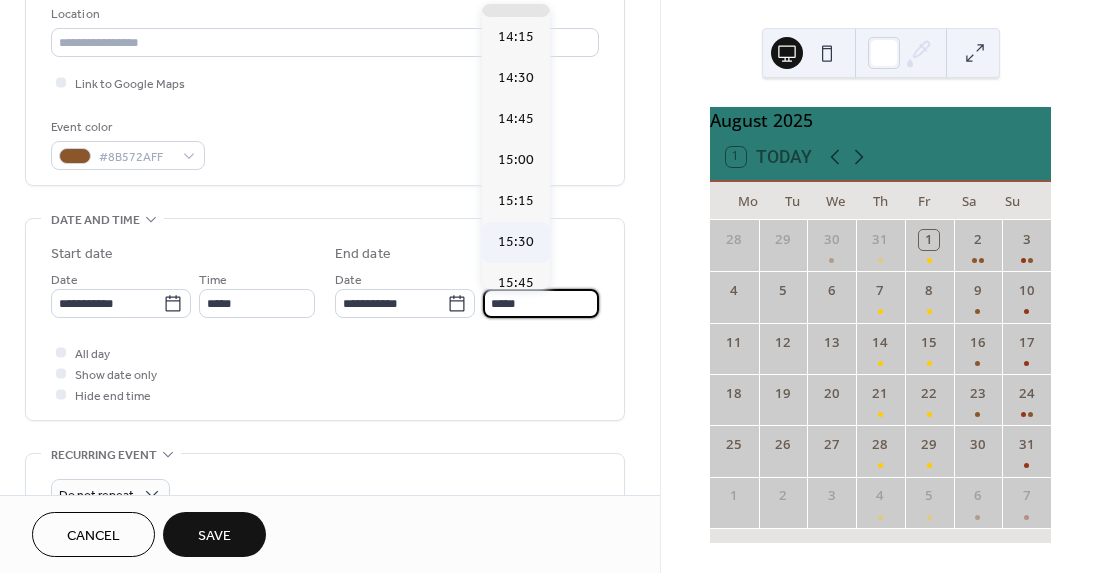 scroll, scrollTop: 464, scrollLeft: 0, axis: vertical 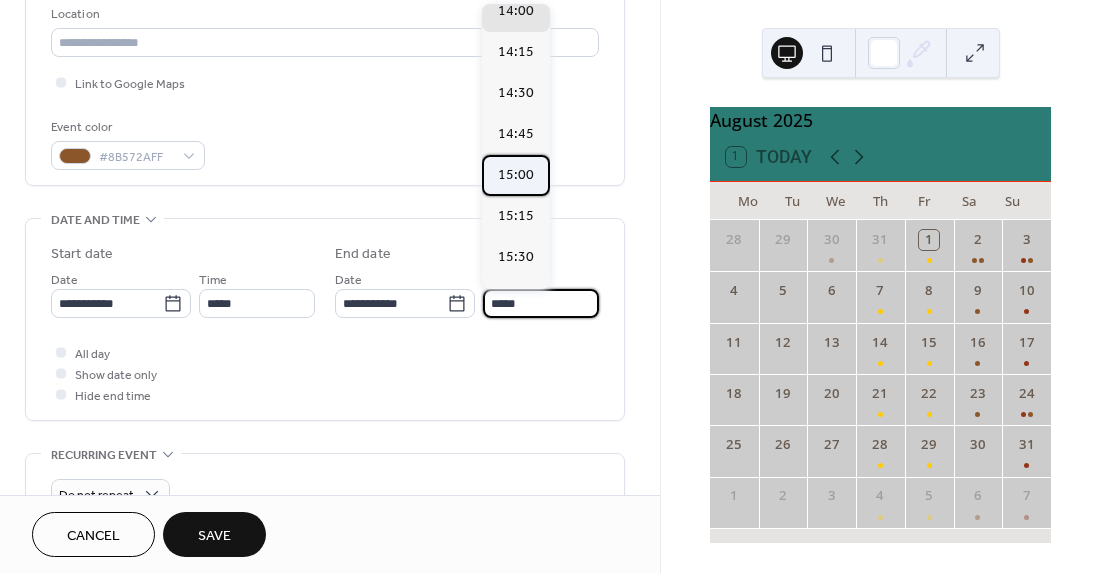 click on "15:00" at bounding box center (516, 175) 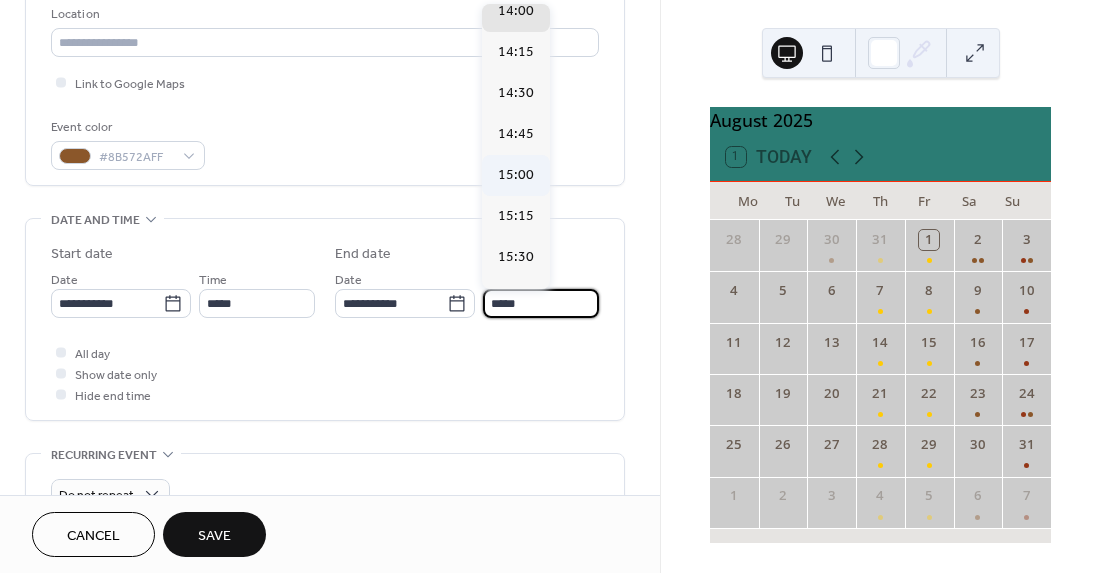 type on "*****" 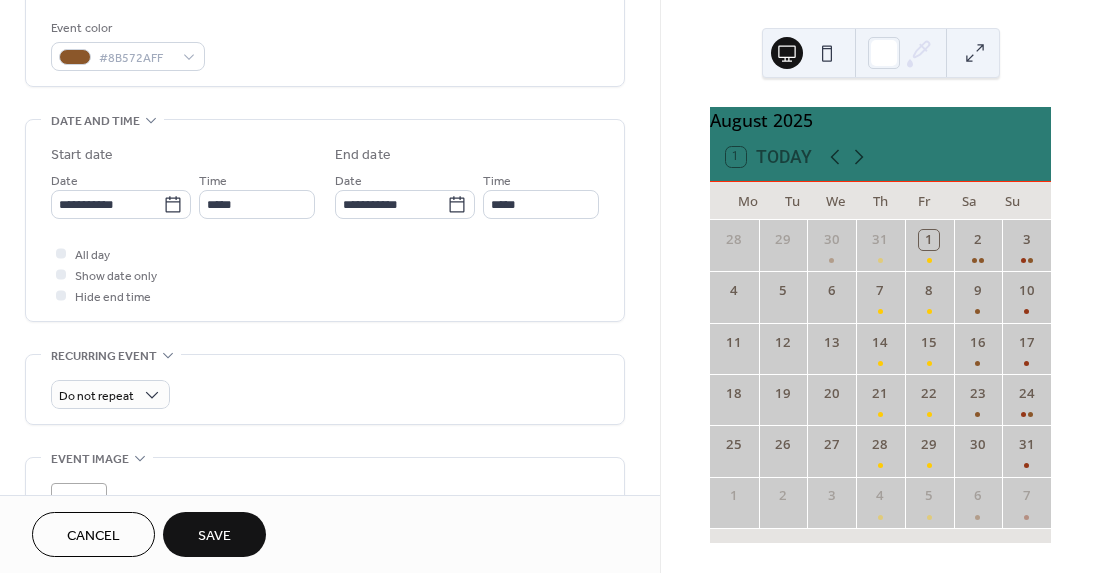 scroll, scrollTop: 535, scrollLeft: 0, axis: vertical 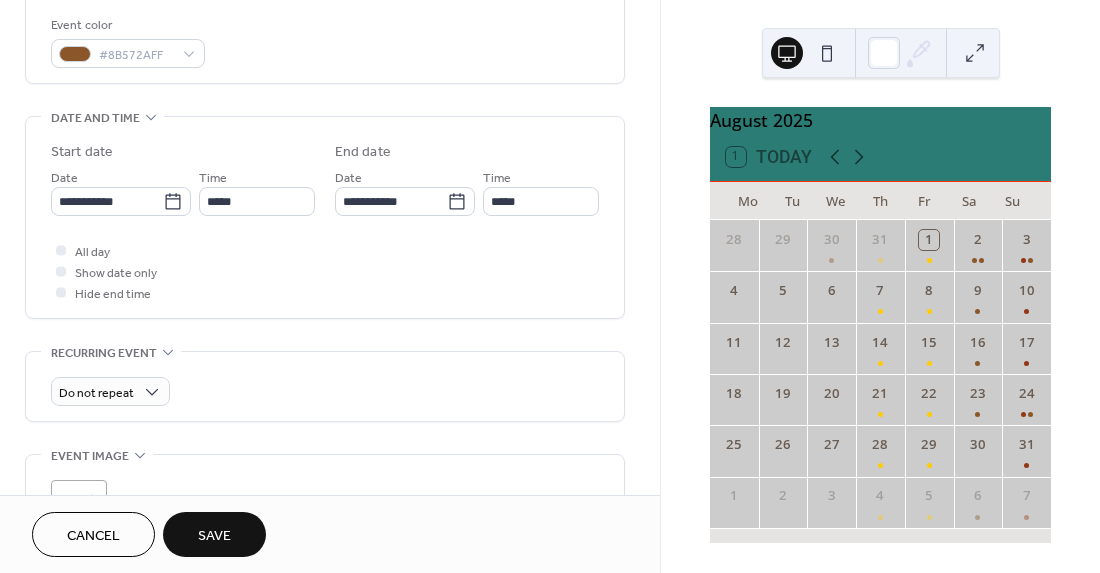 click on "Save" at bounding box center [214, 536] 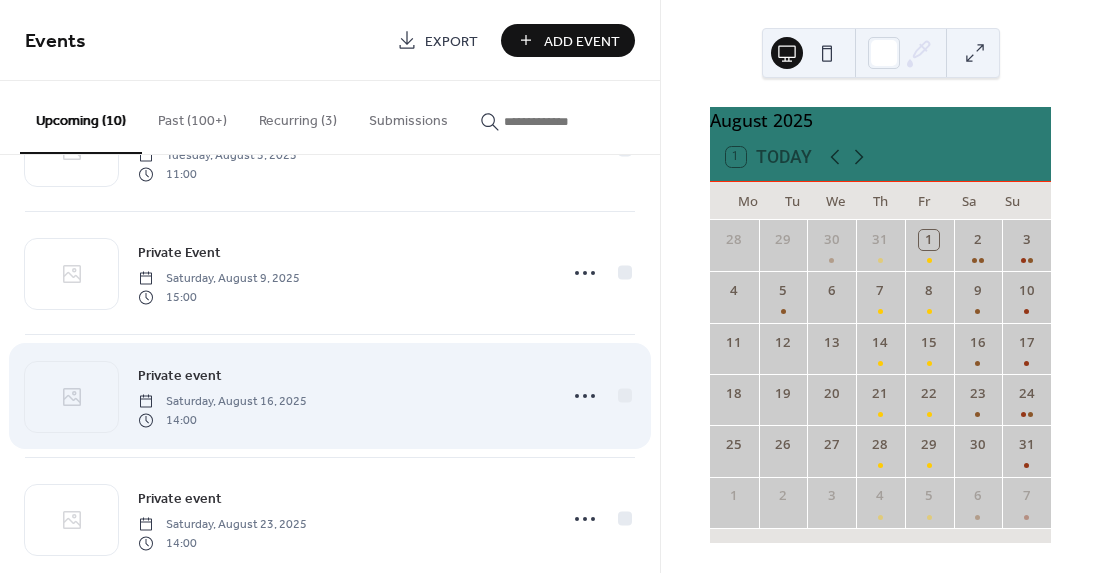 scroll, scrollTop: 468, scrollLeft: 0, axis: vertical 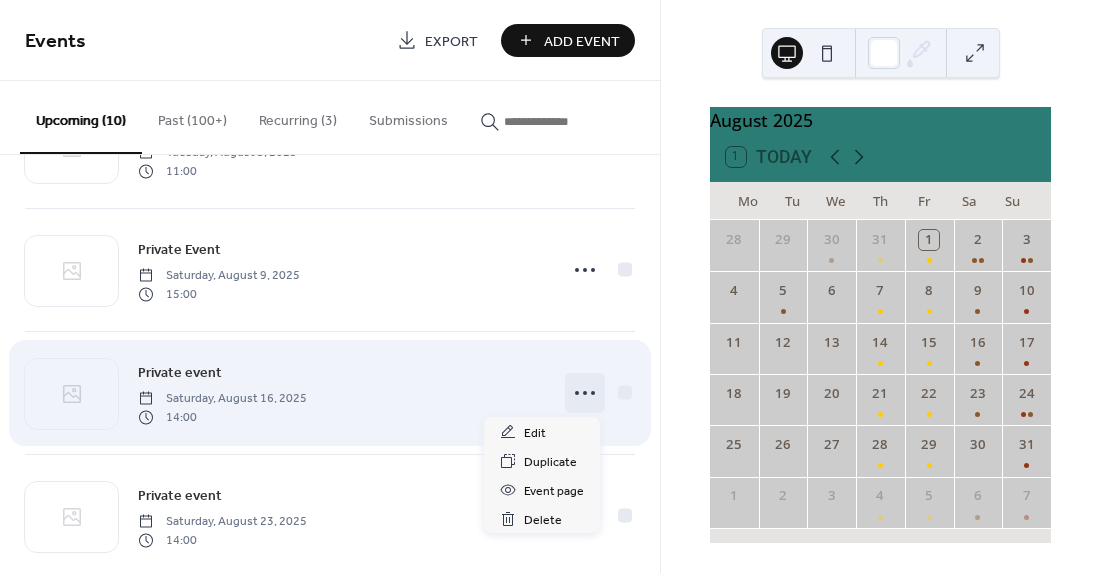 click 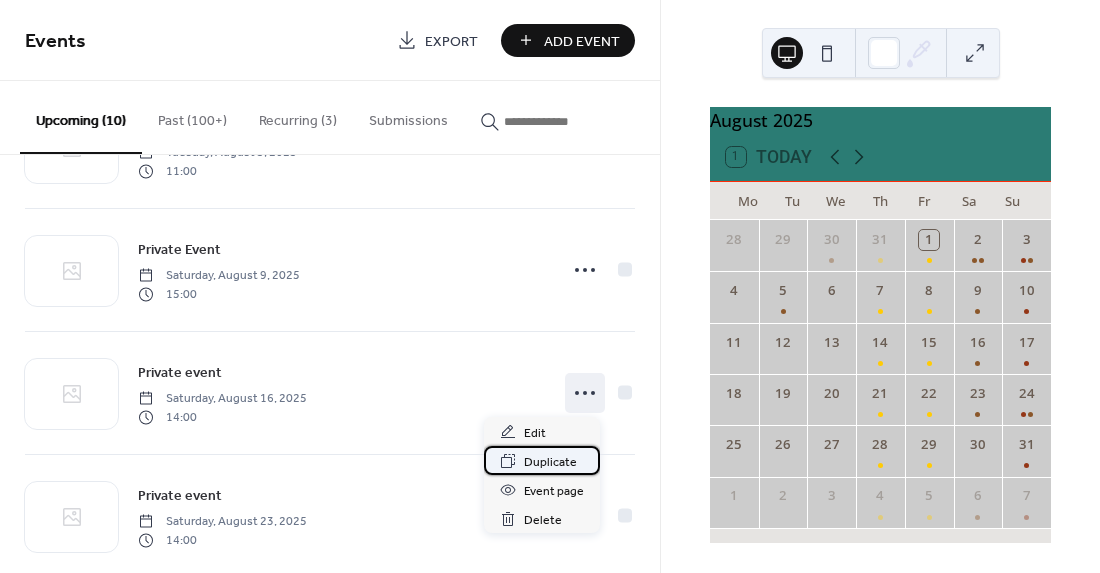 click 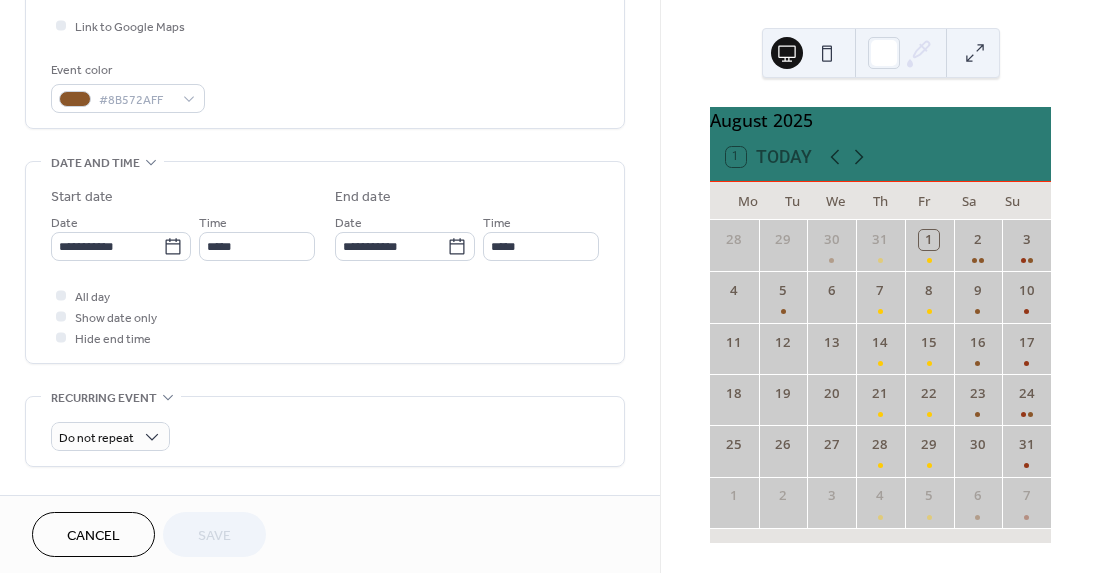 scroll, scrollTop: 512, scrollLeft: 0, axis: vertical 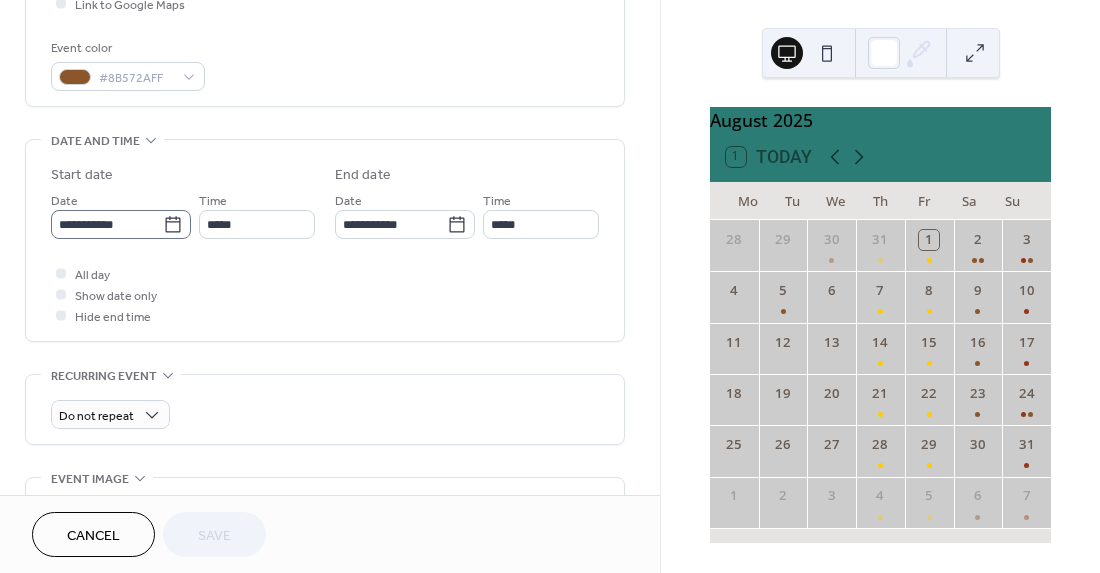 click 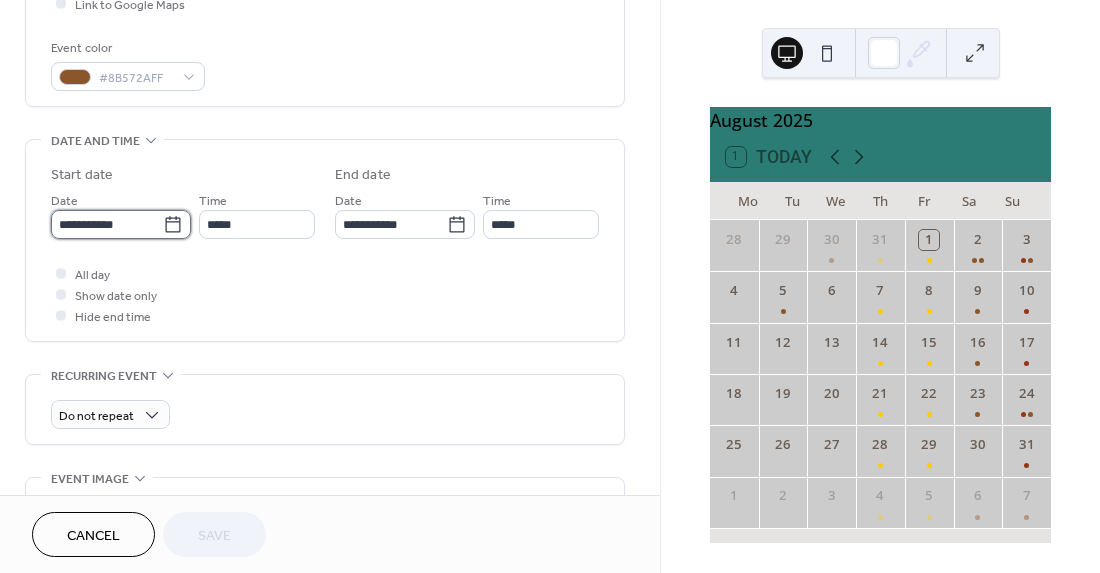 click on "**********" at bounding box center (107, 224) 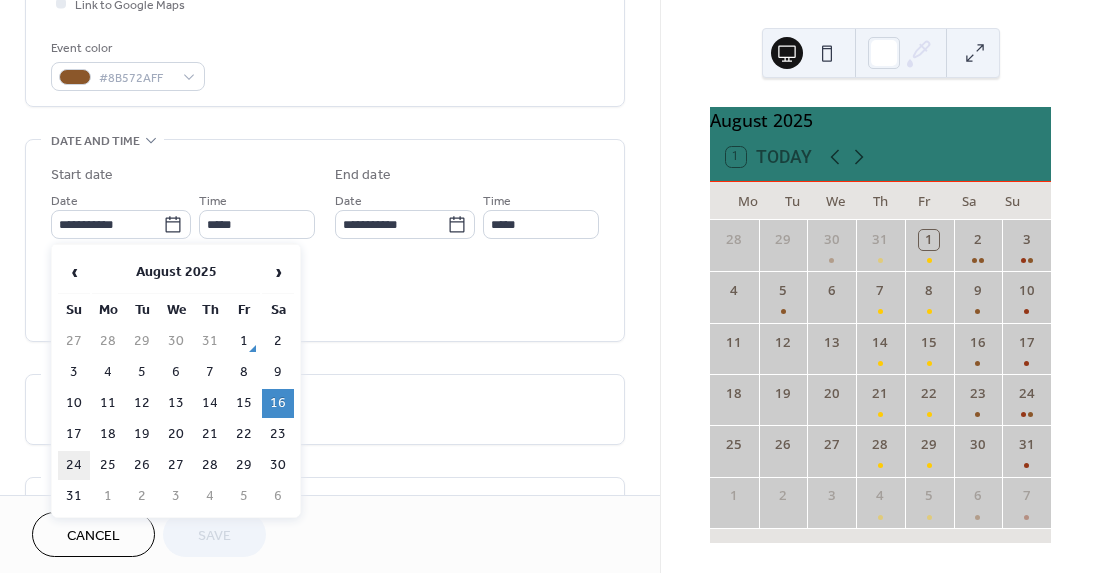 click on "24" at bounding box center [74, 465] 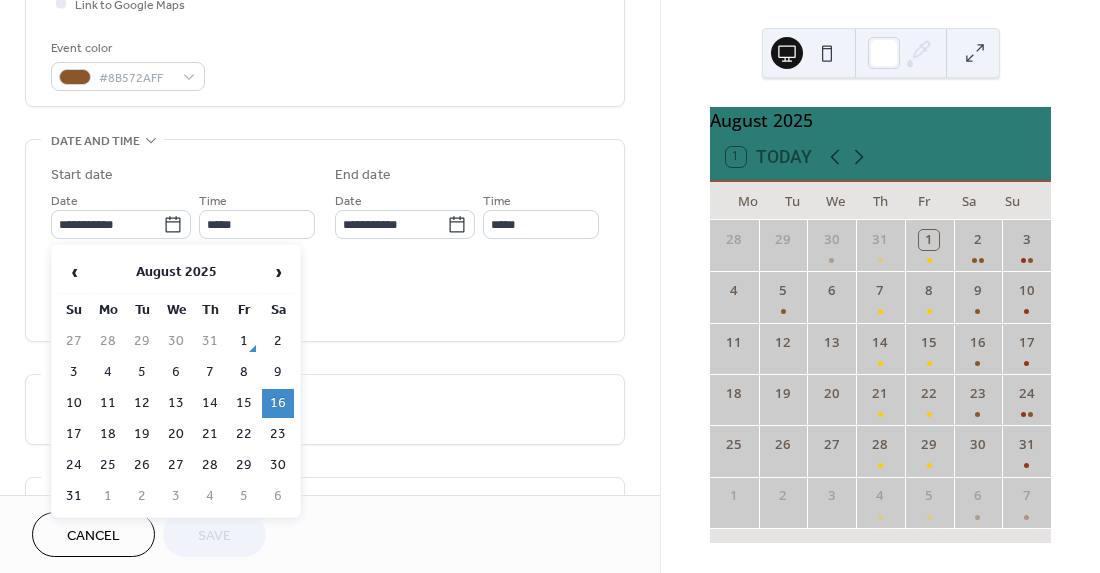 type on "**********" 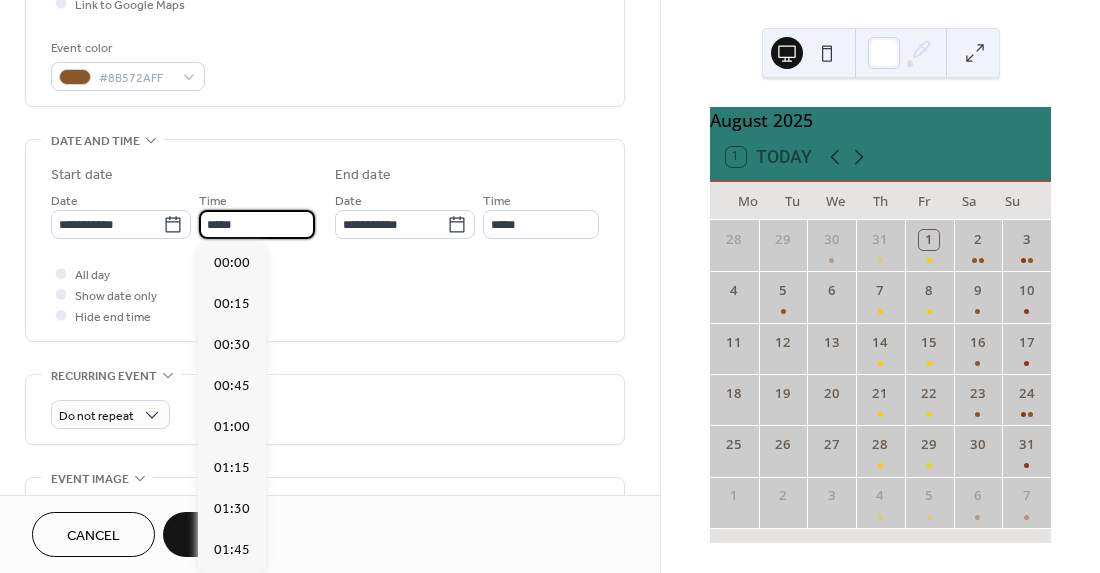 click on "*****" at bounding box center (257, 224) 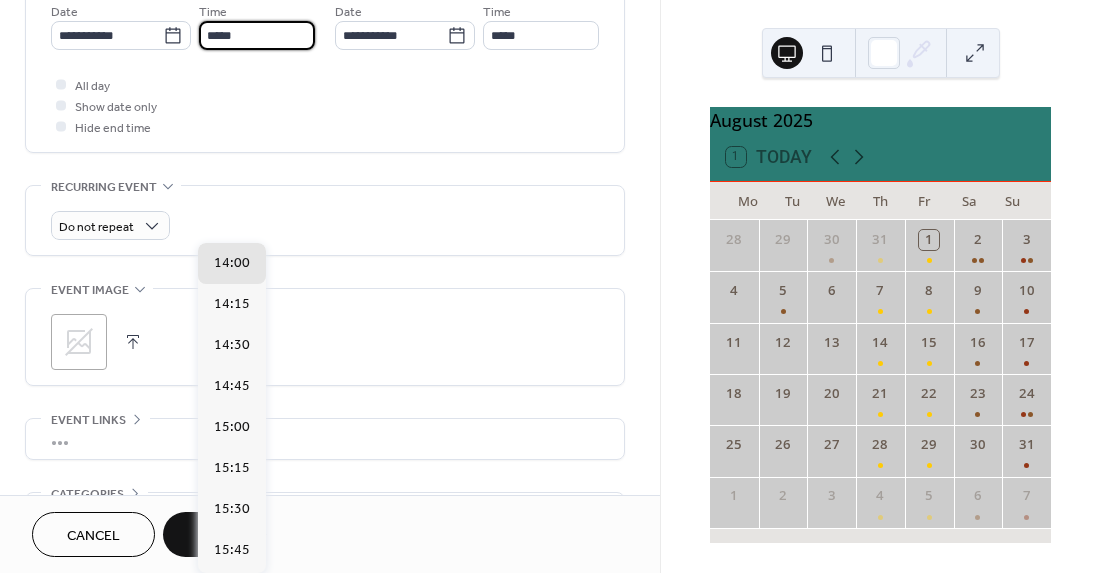 scroll, scrollTop: 834, scrollLeft: 0, axis: vertical 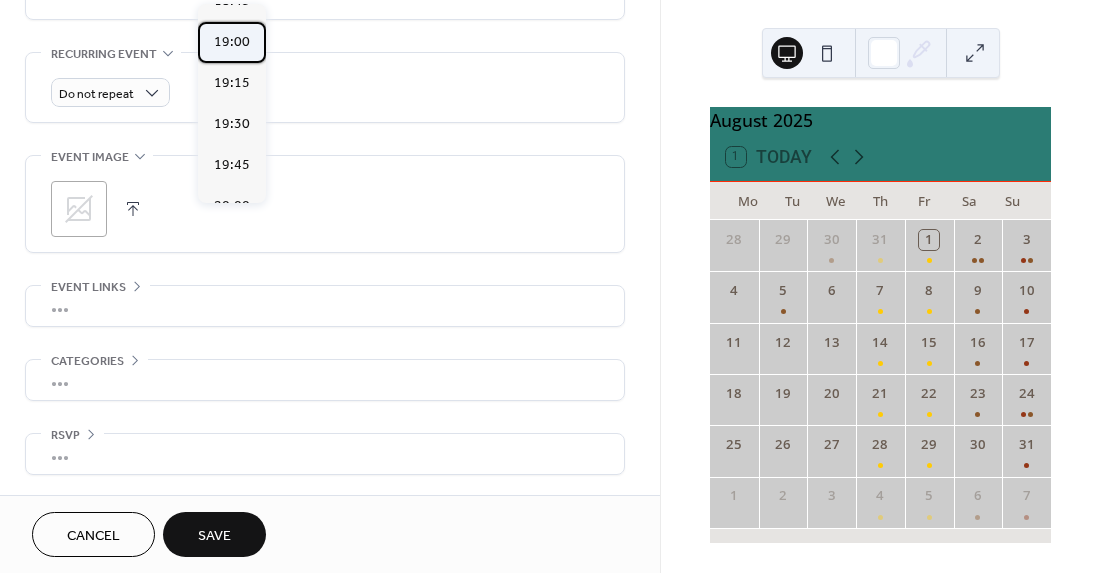 click on "19:00" at bounding box center [232, 42] 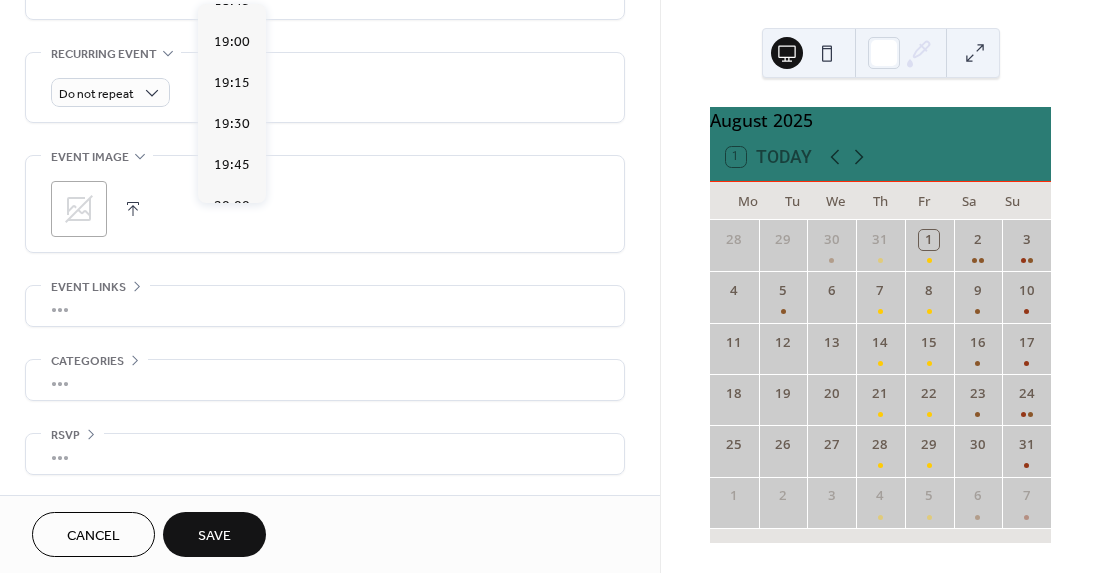 type on "*****" 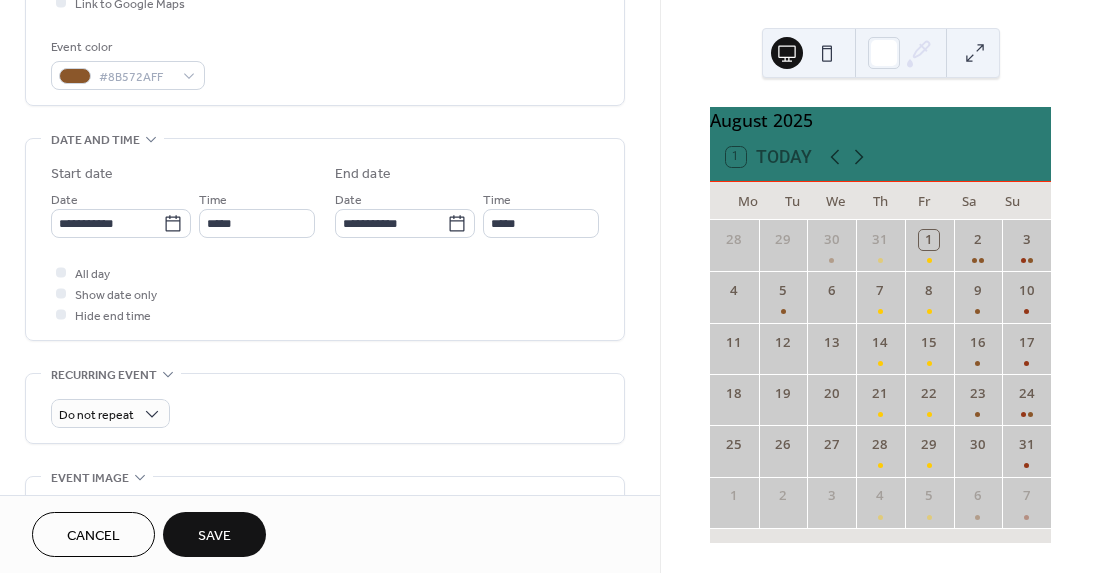 scroll, scrollTop: 510, scrollLeft: 0, axis: vertical 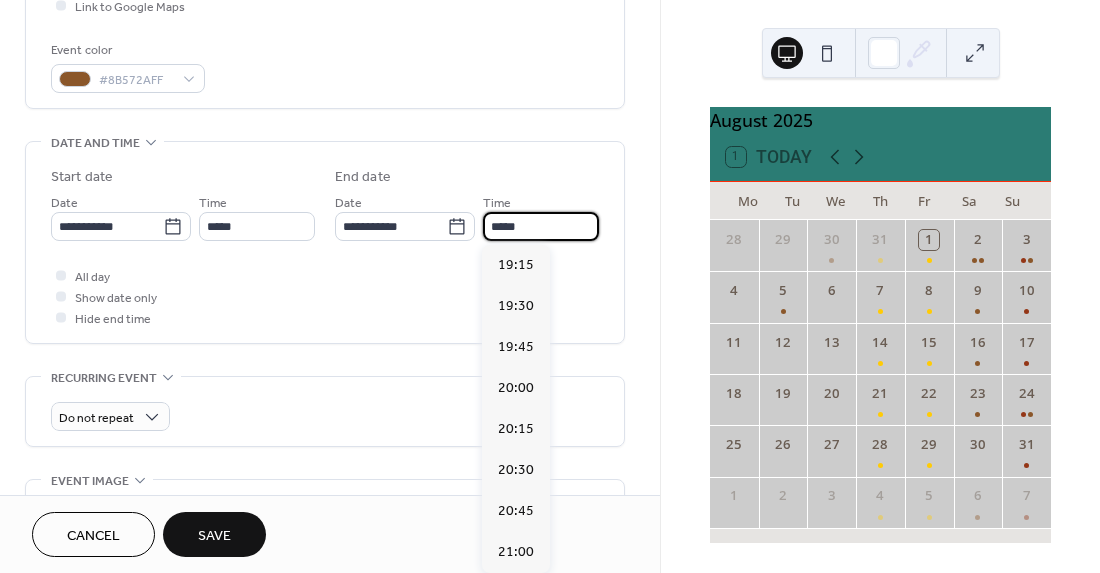 click on "*****" at bounding box center (541, 226) 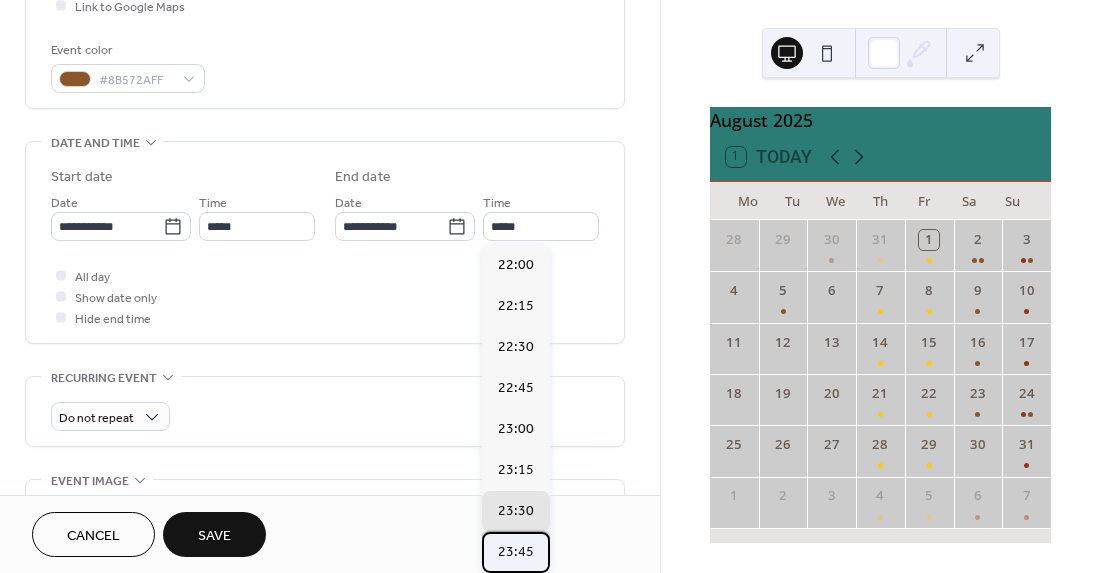 click on "23:45" at bounding box center (516, 552) 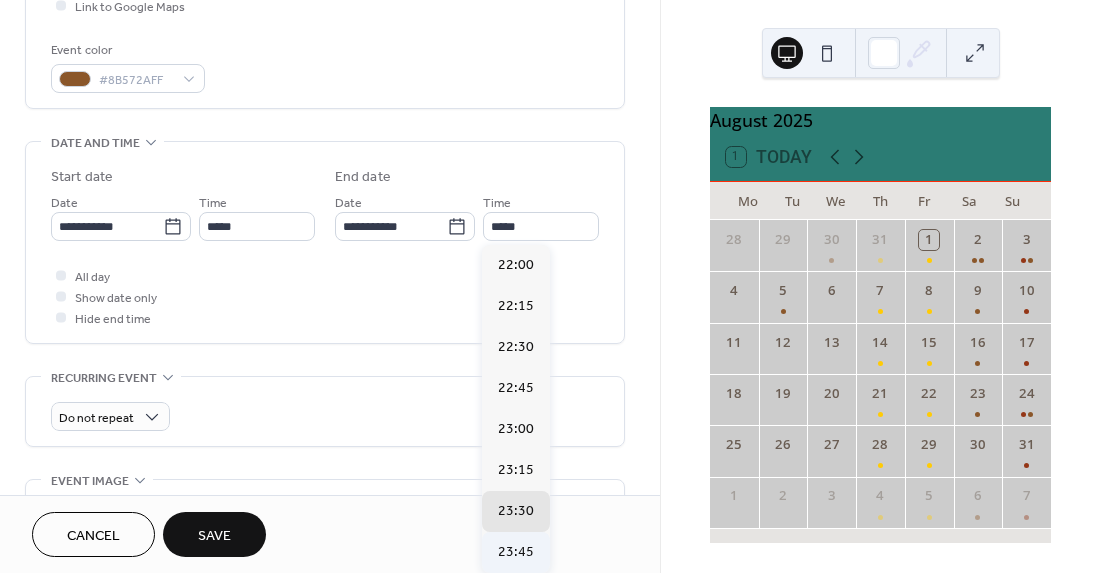 type on "*****" 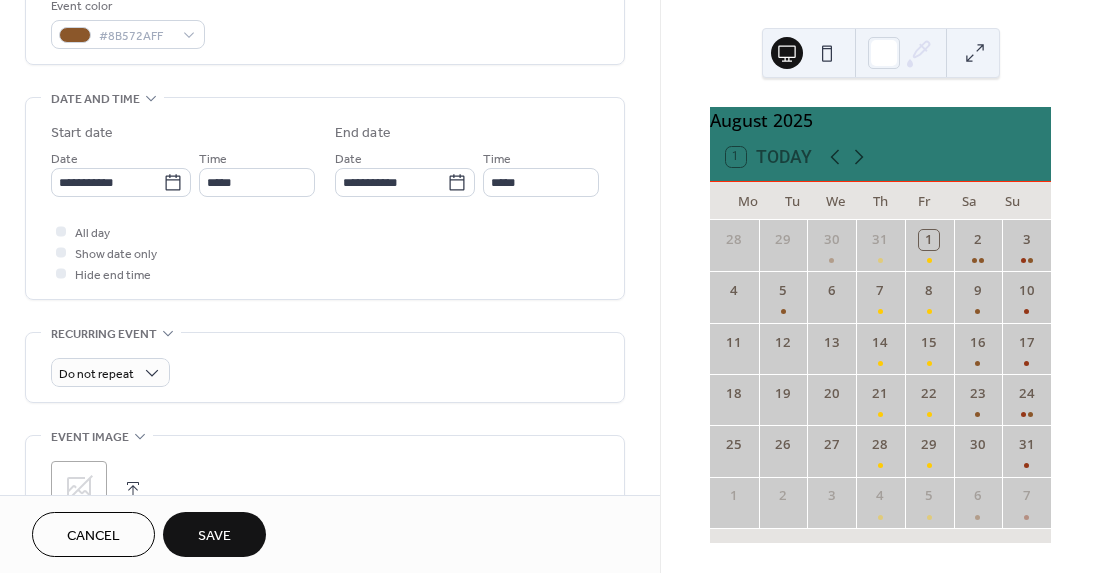 scroll, scrollTop: 566, scrollLeft: 0, axis: vertical 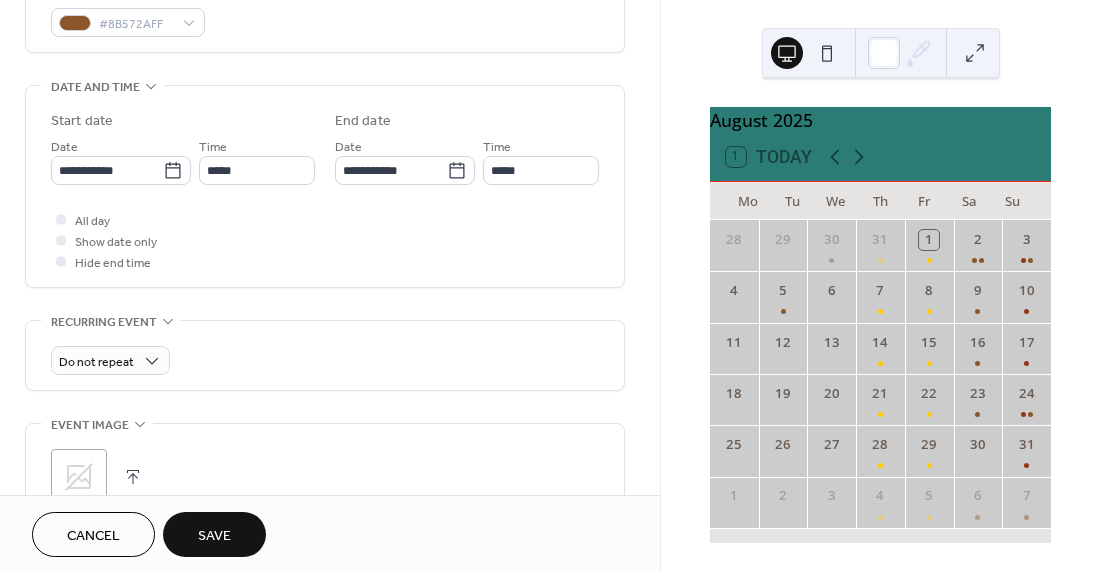 click on "Save" at bounding box center [214, 536] 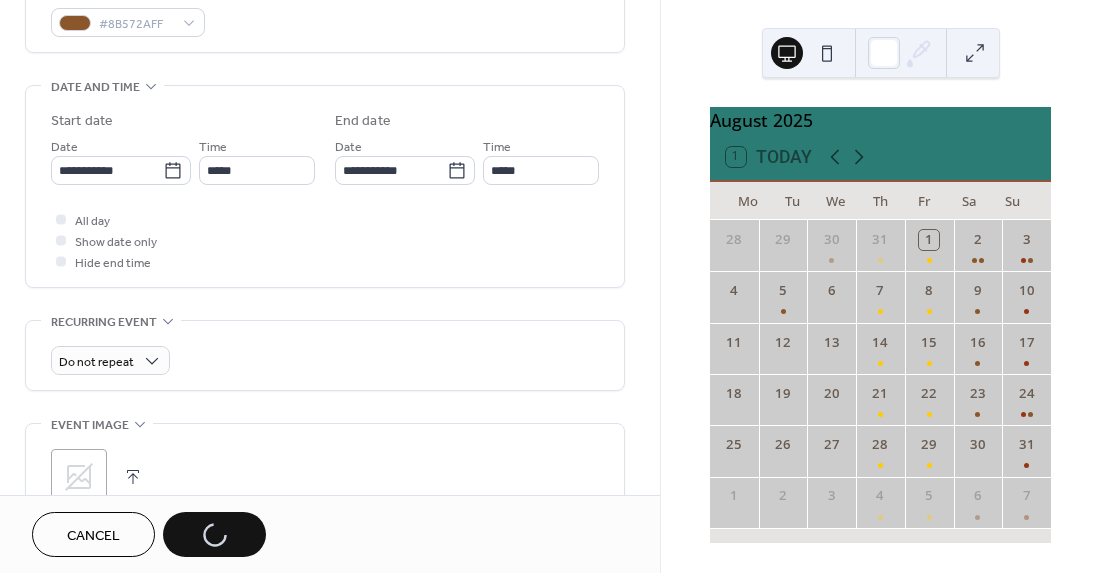 click on "Cancel" at bounding box center (93, 536) 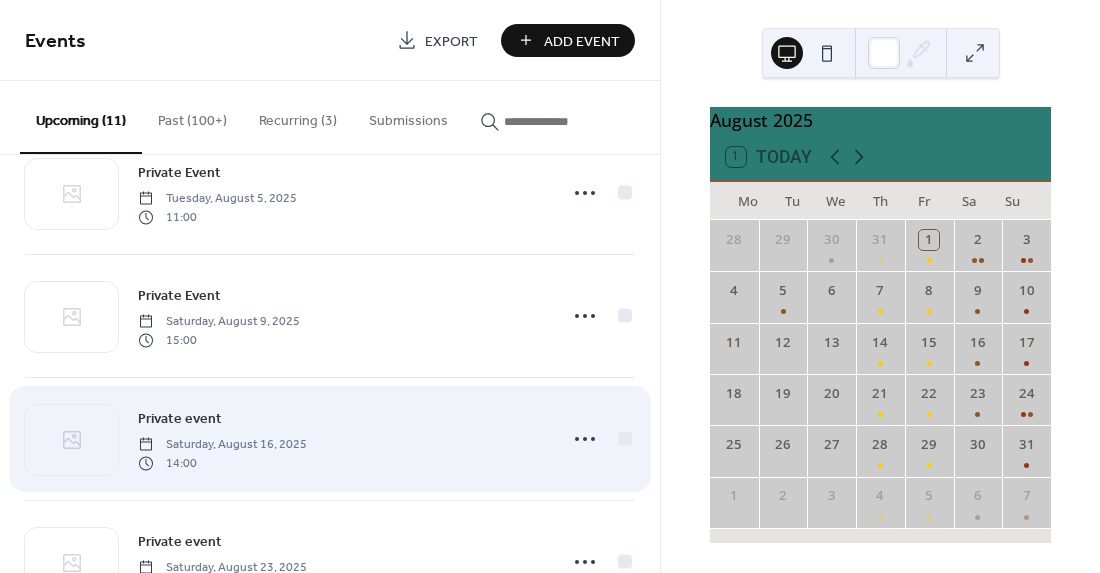 scroll, scrollTop: 434, scrollLeft: 0, axis: vertical 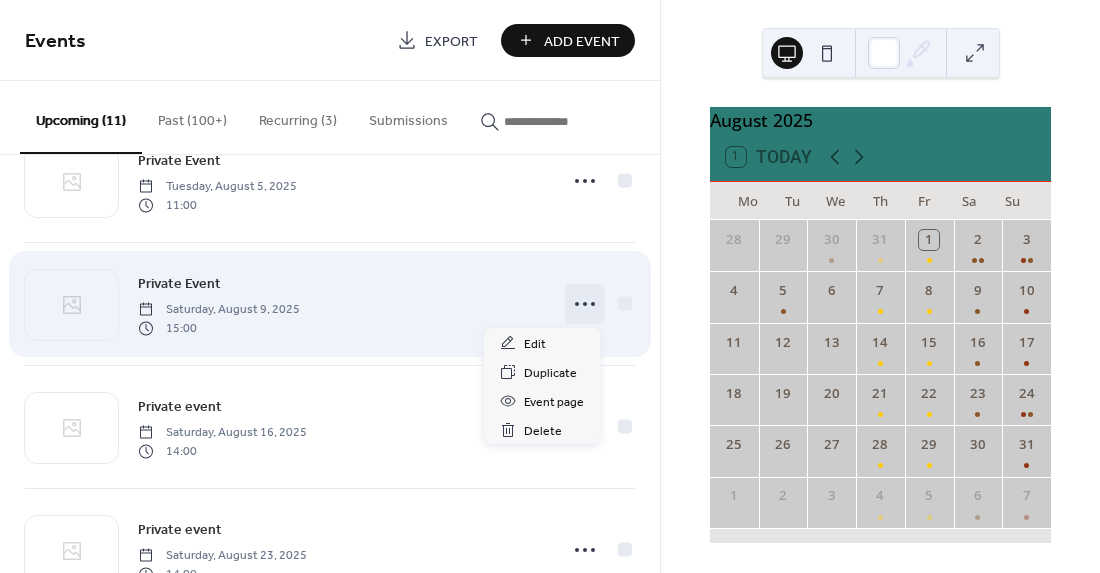 click 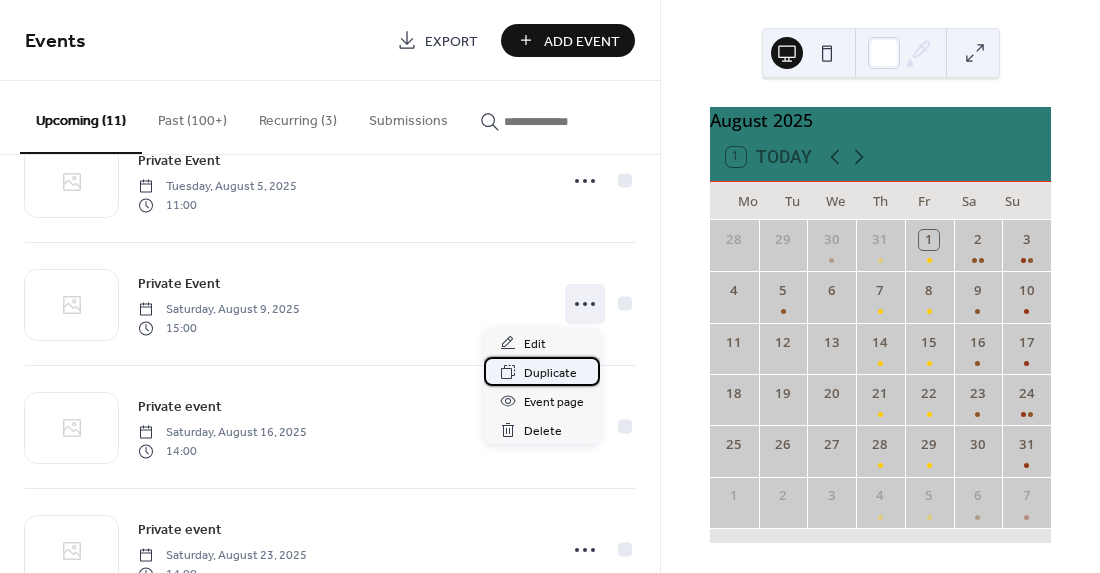 click 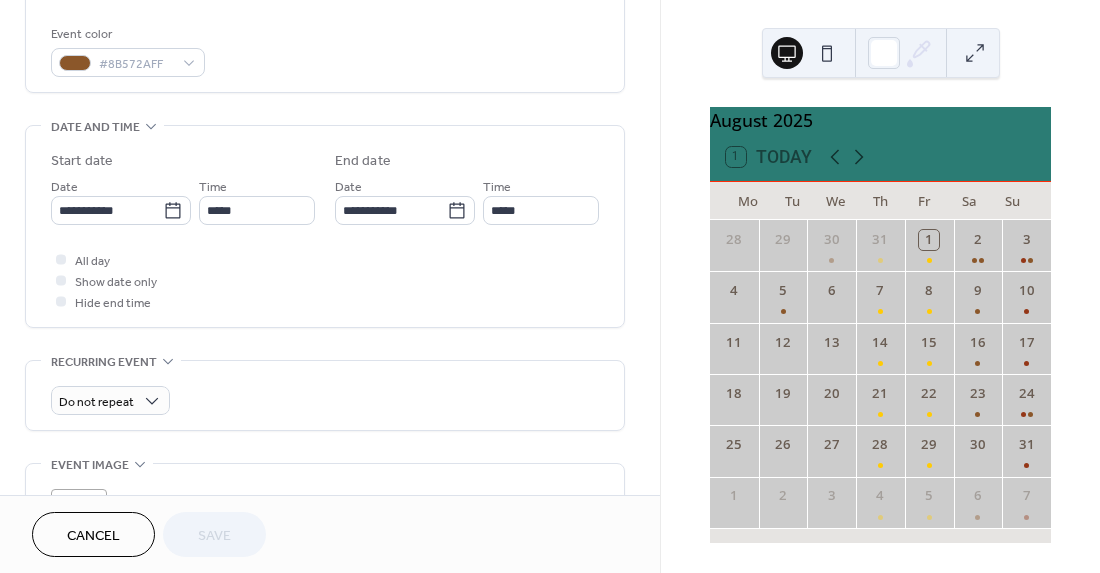 scroll, scrollTop: 524, scrollLeft: 0, axis: vertical 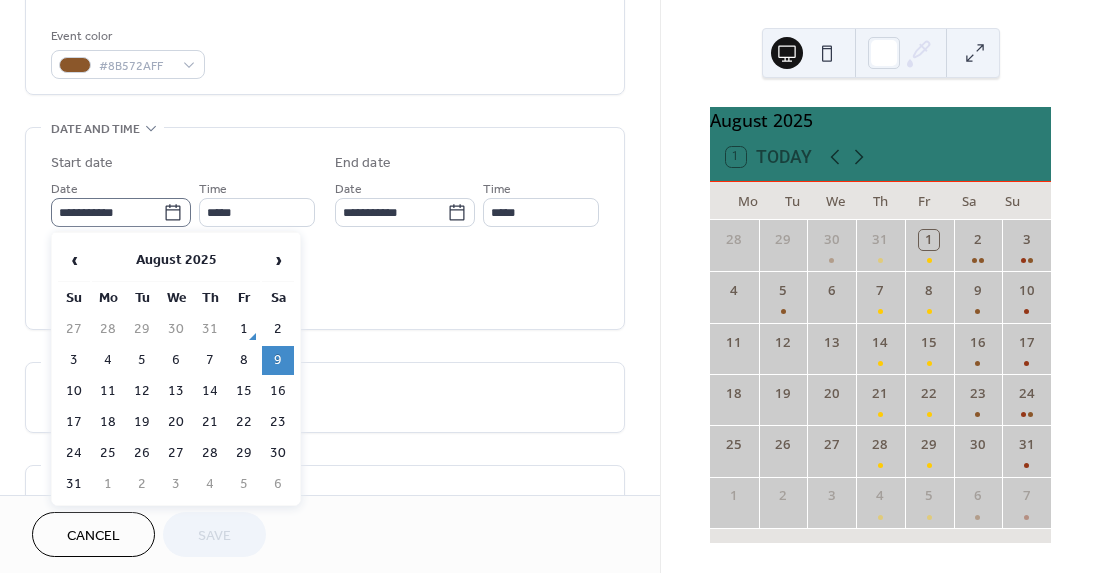 click 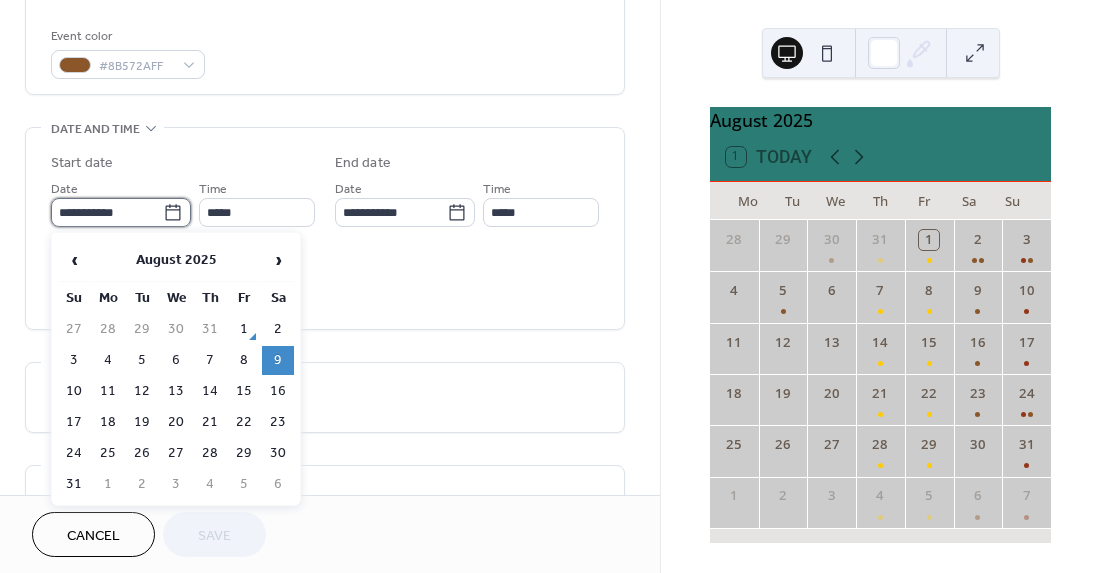 click on "**********" at bounding box center (107, 212) 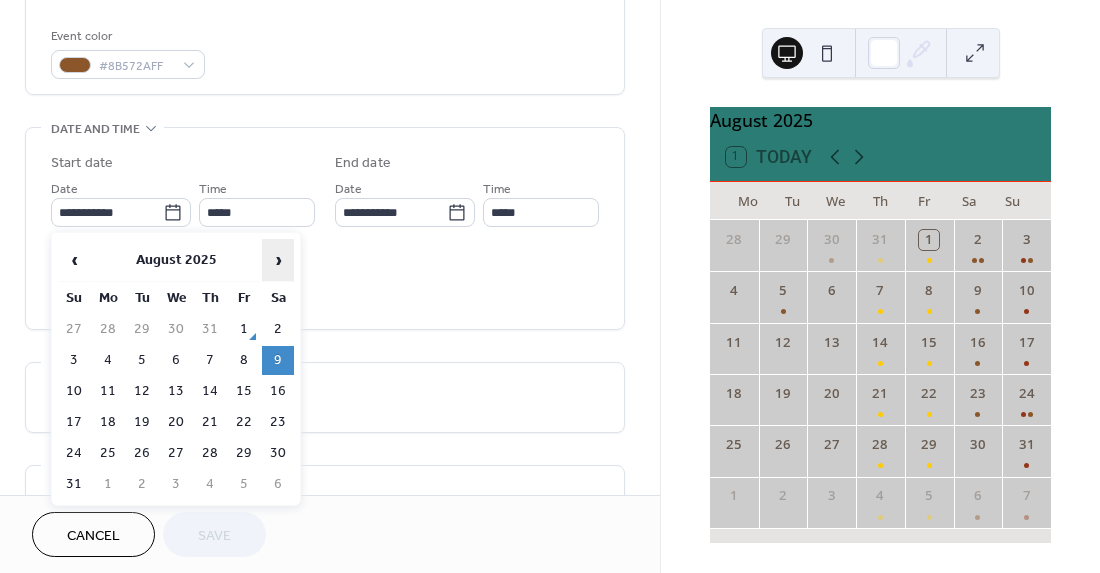 click on "›" at bounding box center [278, 260] 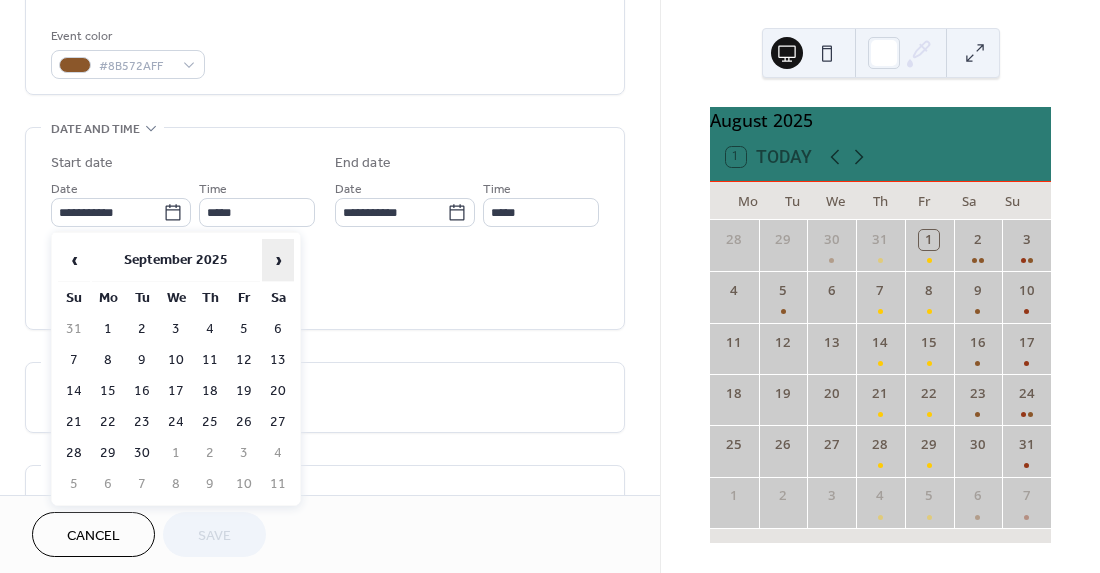 click on "›" at bounding box center (278, 260) 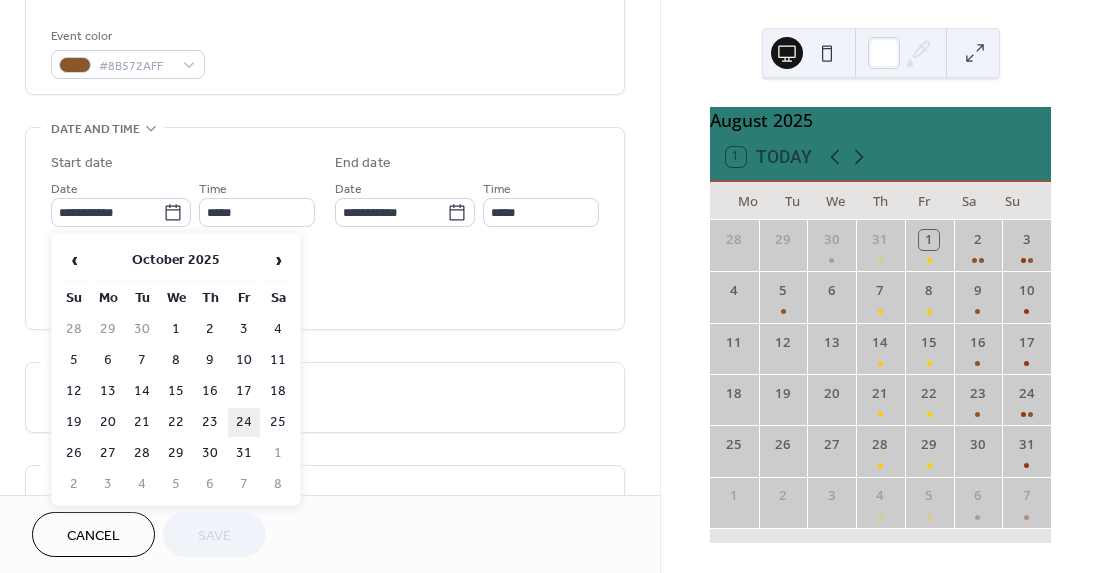 click on "24" at bounding box center (244, 422) 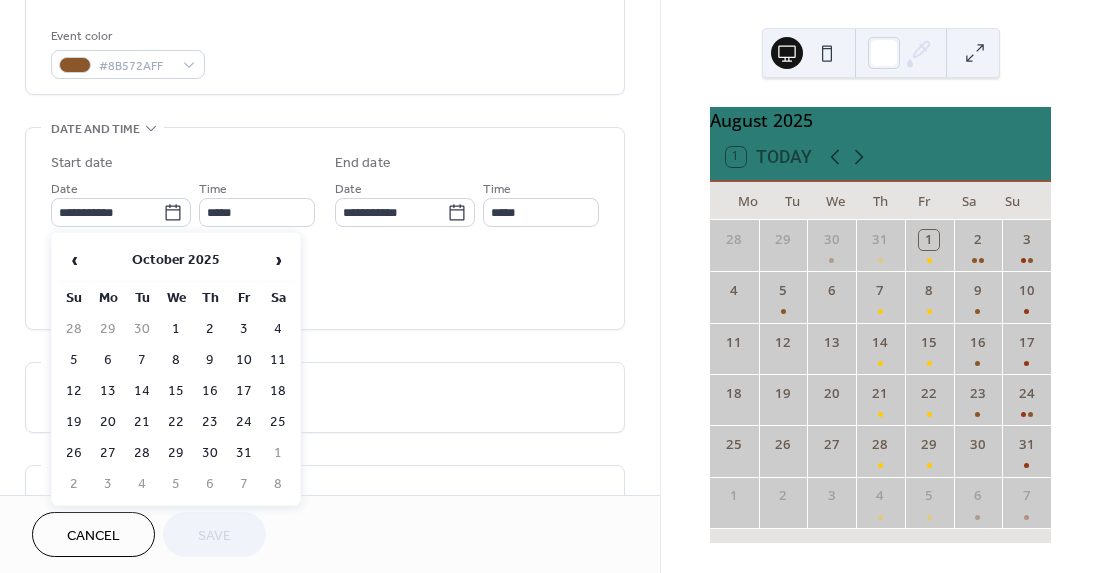 type on "**********" 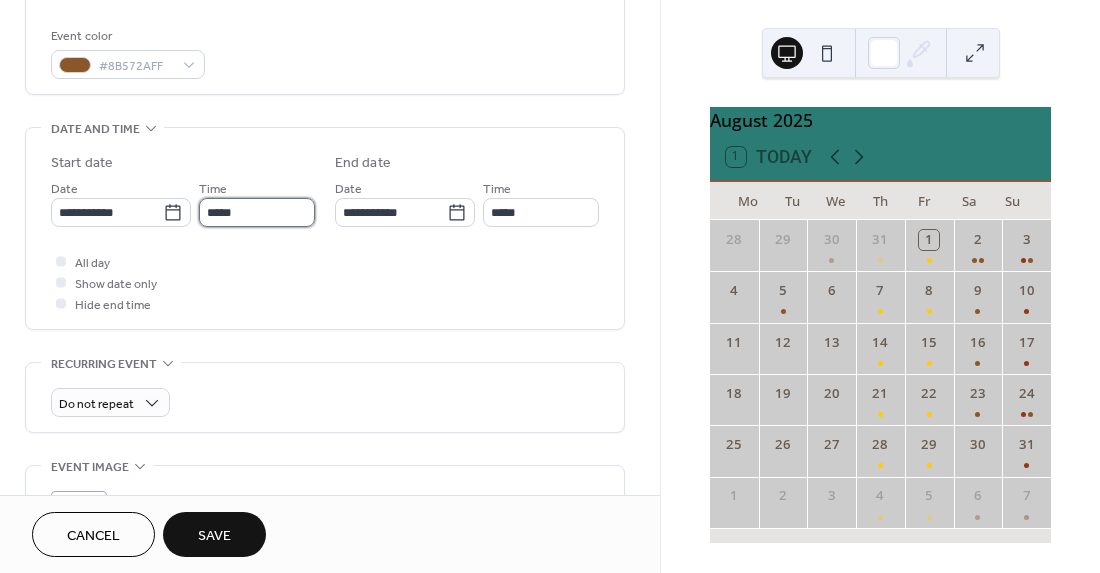 click on "*****" at bounding box center [257, 212] 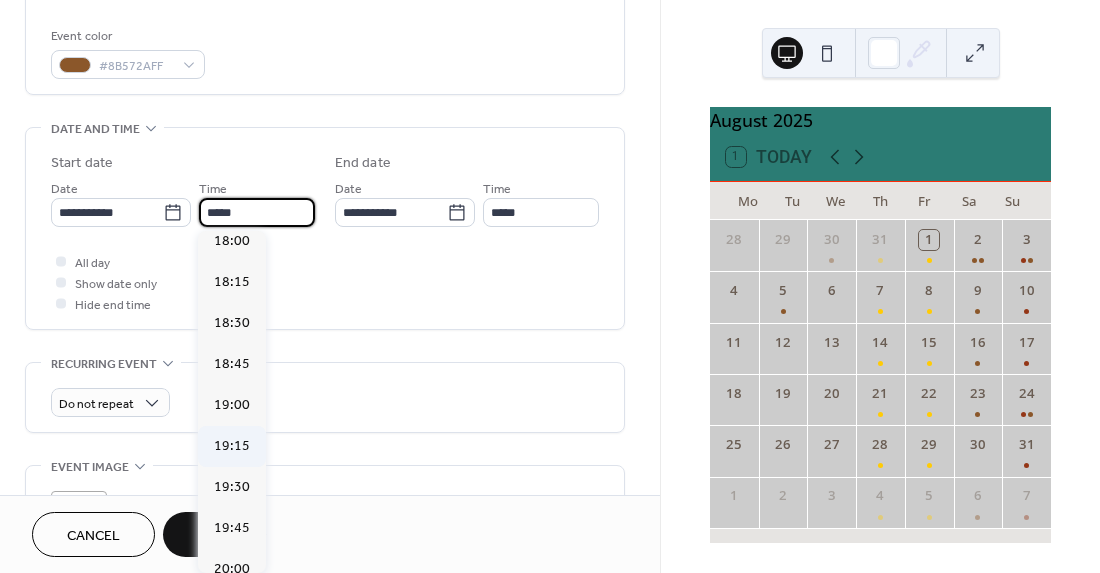 scroll, scrollTop: 2971, scrollLeft: 0, axis: vertical 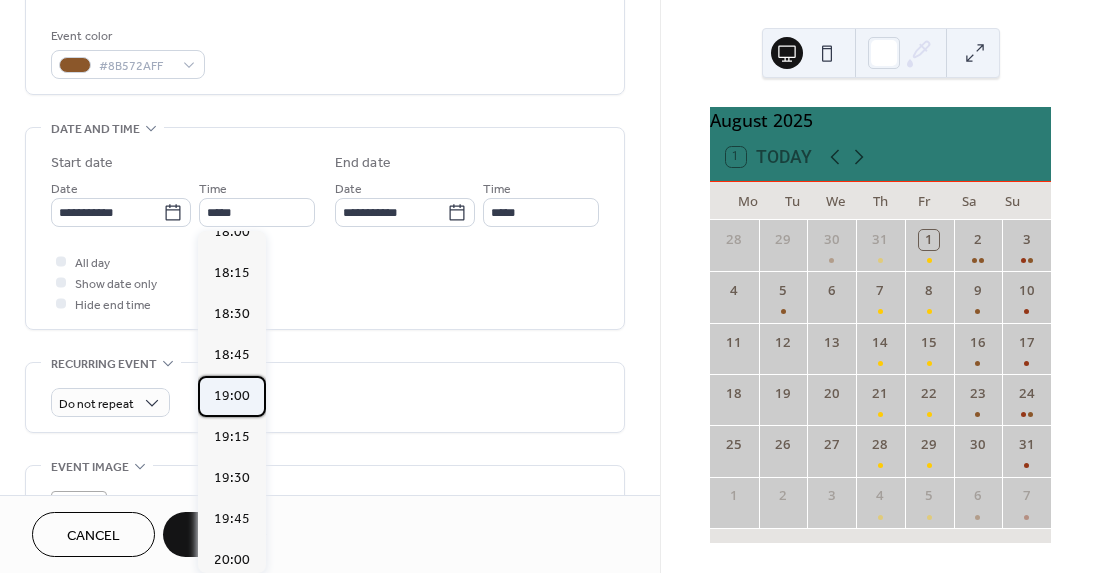 click on "19:00" at bounding box center (232, 396) 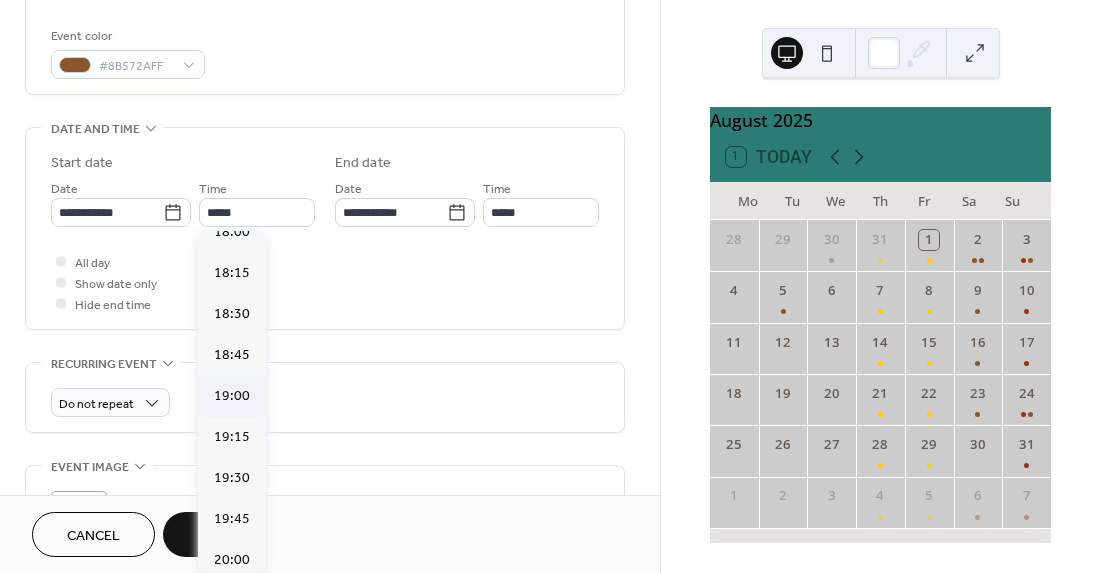 type on "*****" 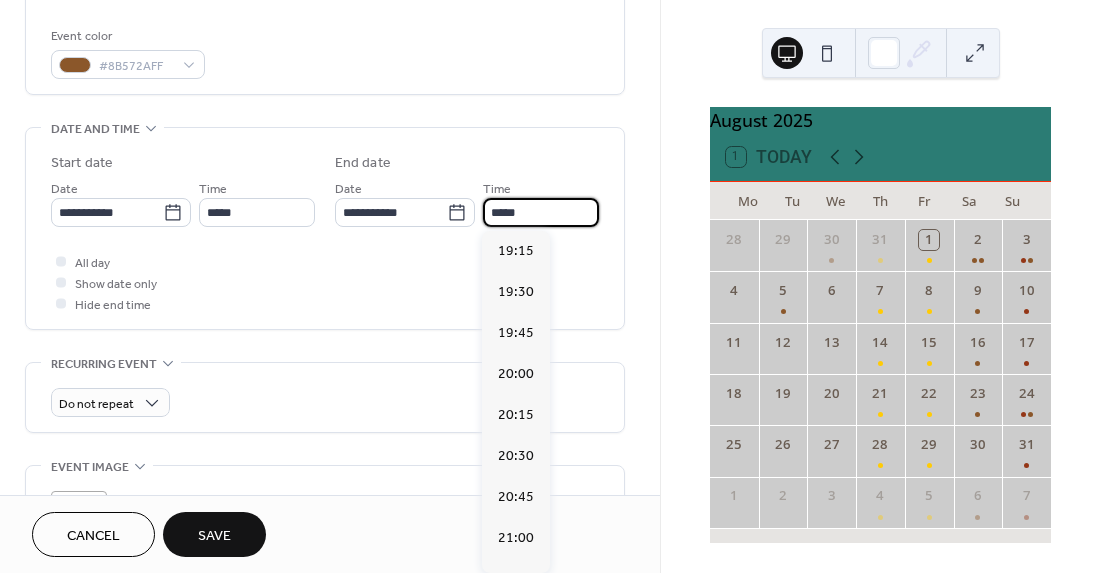 click on "*****" at bounding box center [541, 212] 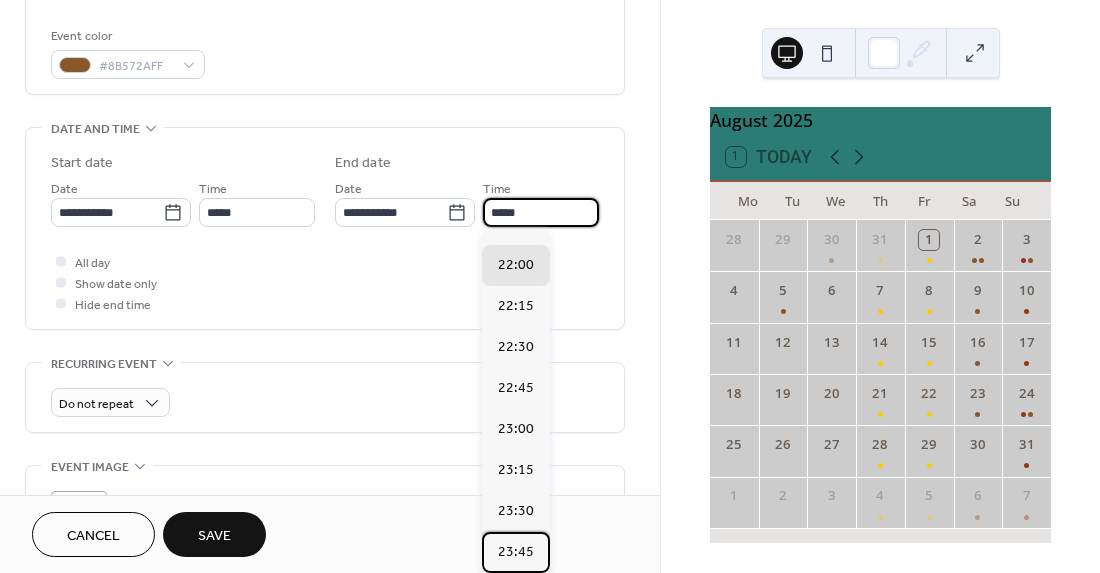 click on "23:45" at bounding box center [516, 552] 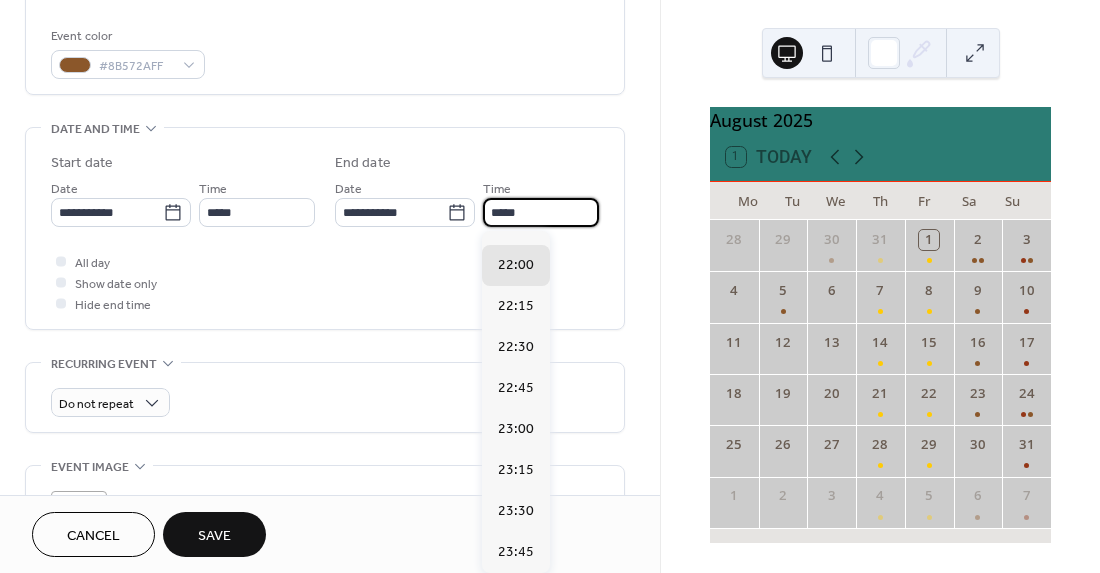 type on "*****" 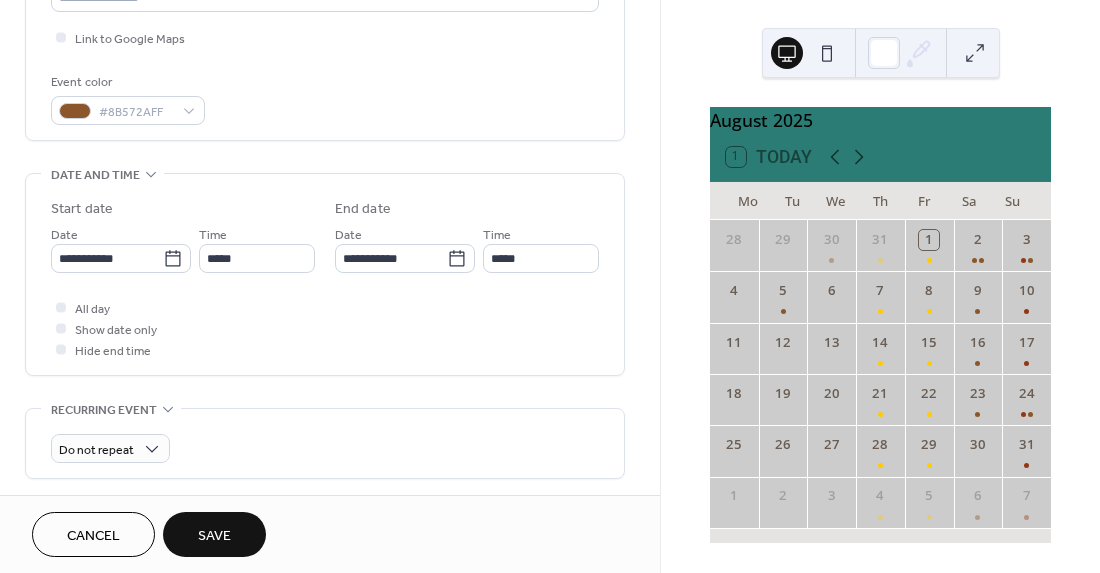 scroll, scrollTop: 476, scrollLeft: 0, axis: vertical 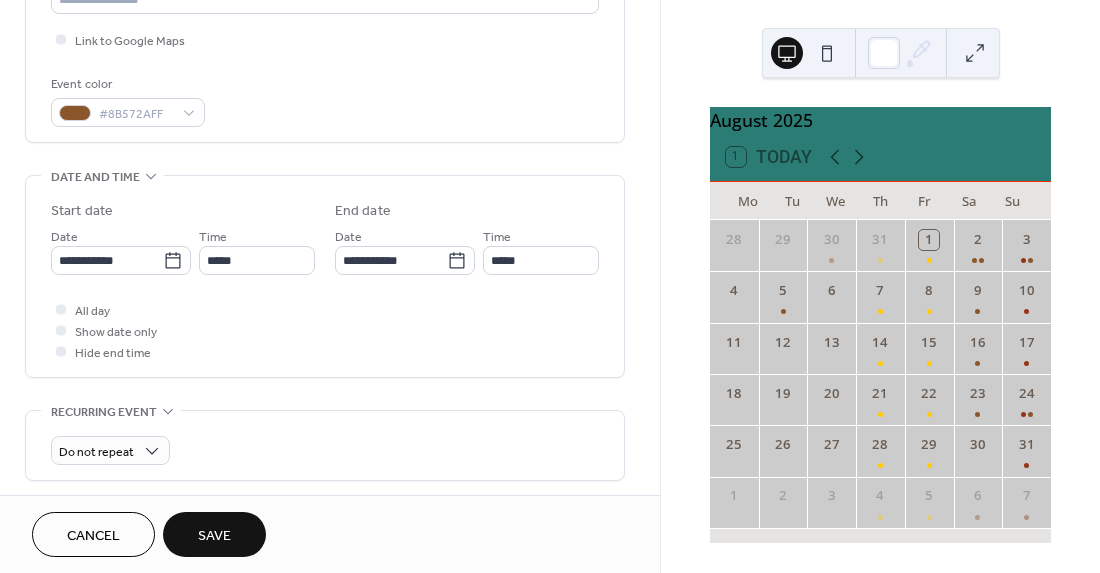 click on "Save" at bounding box center [214, 536] 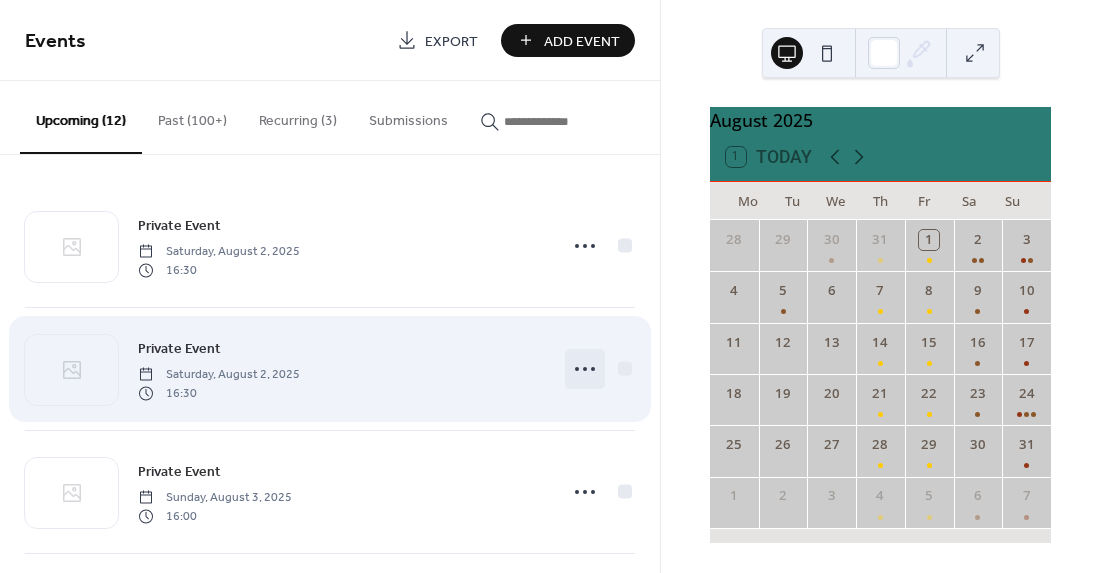 click 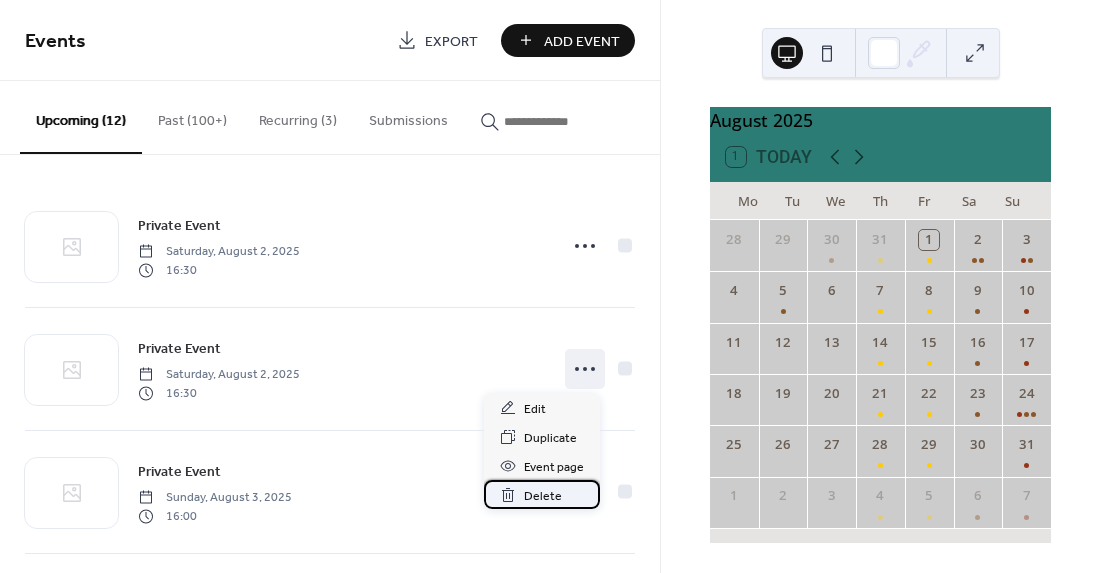click 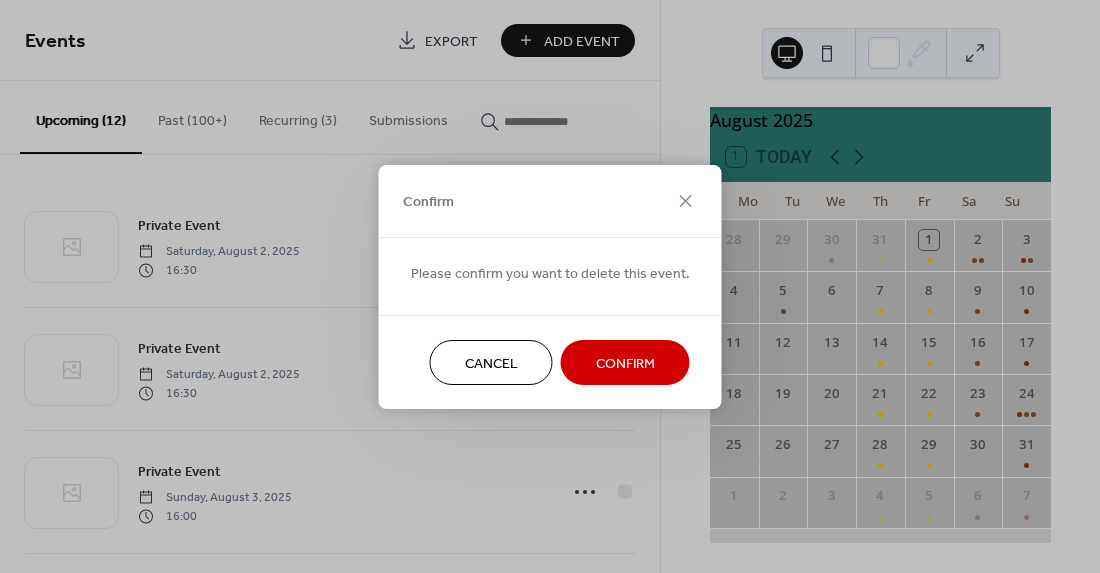 click on "Confirm" at bounding box center [625, 363] 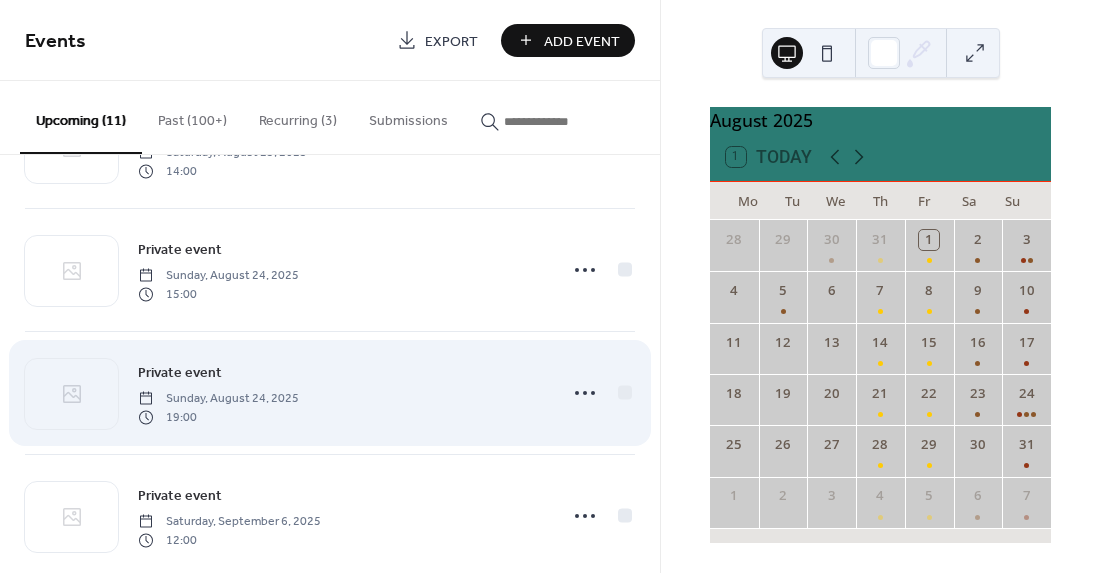 scroll, scrollTop: 720, scrollLeft: 0, axis: vertical 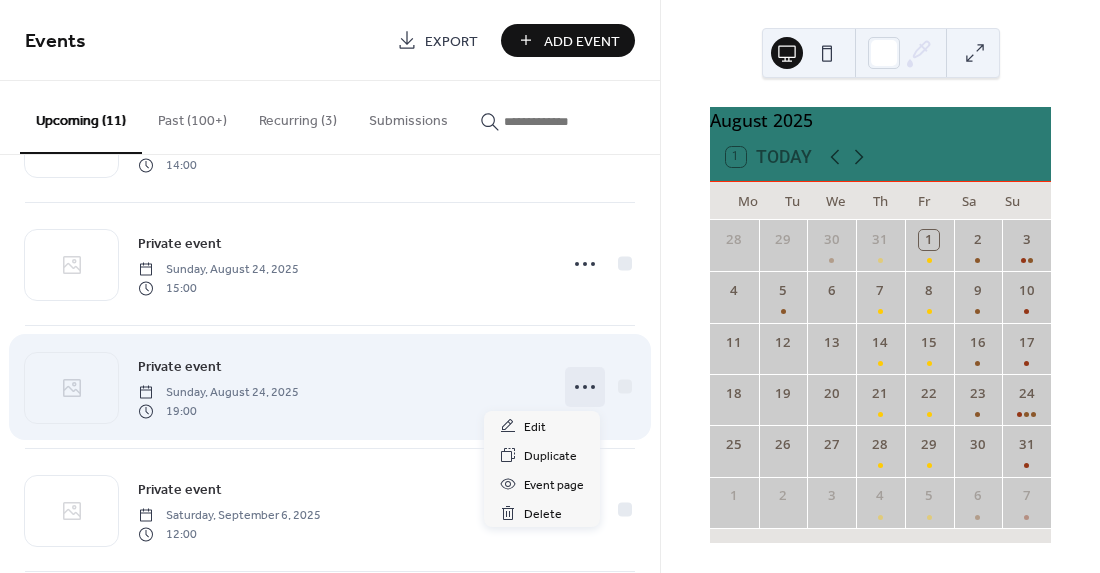 click 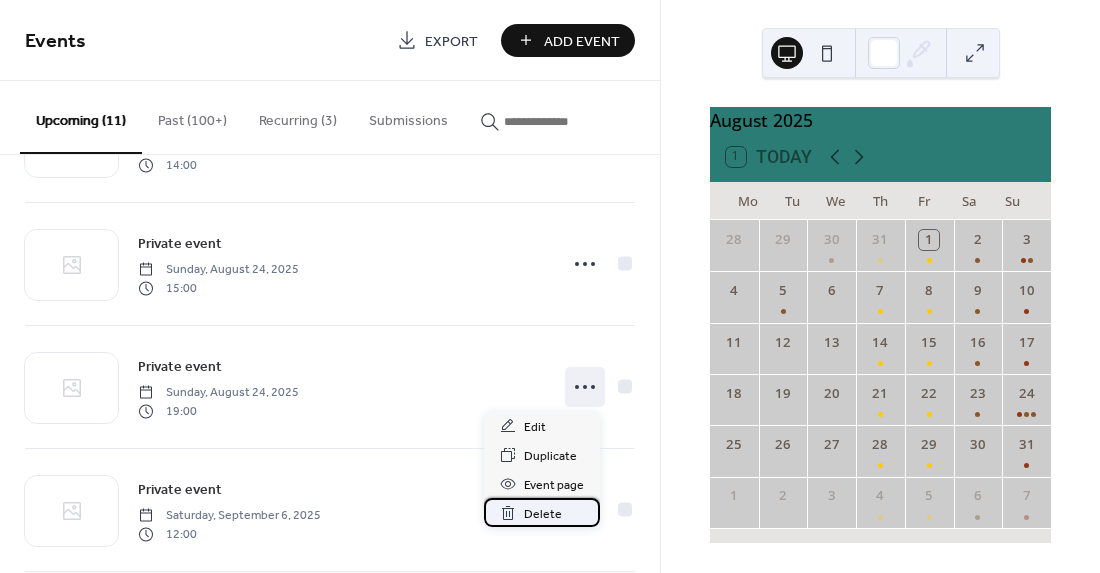 click 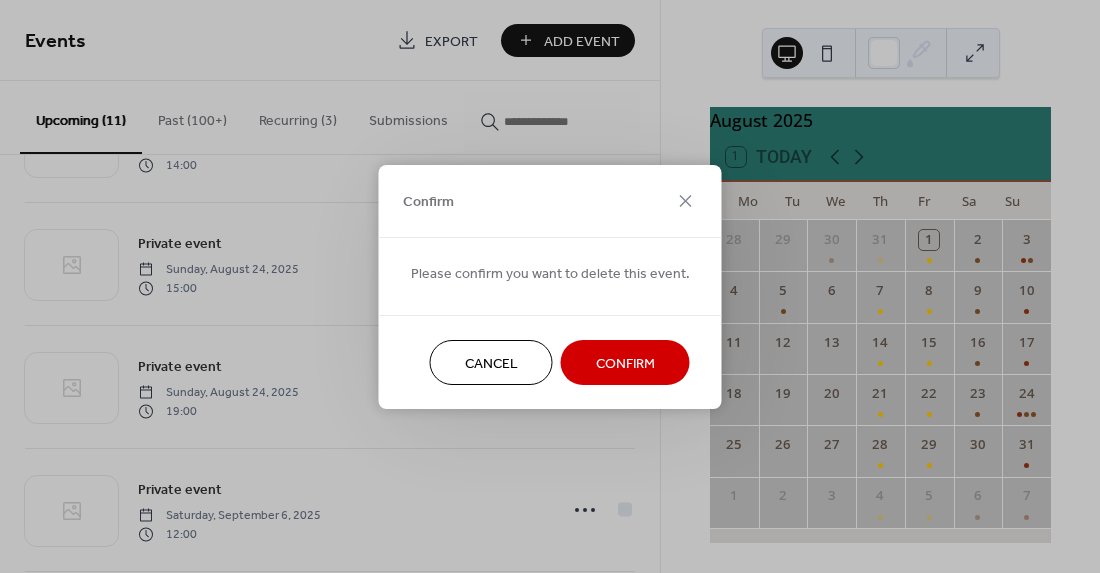 click on "Confirm" at bounding box center (625, 363) 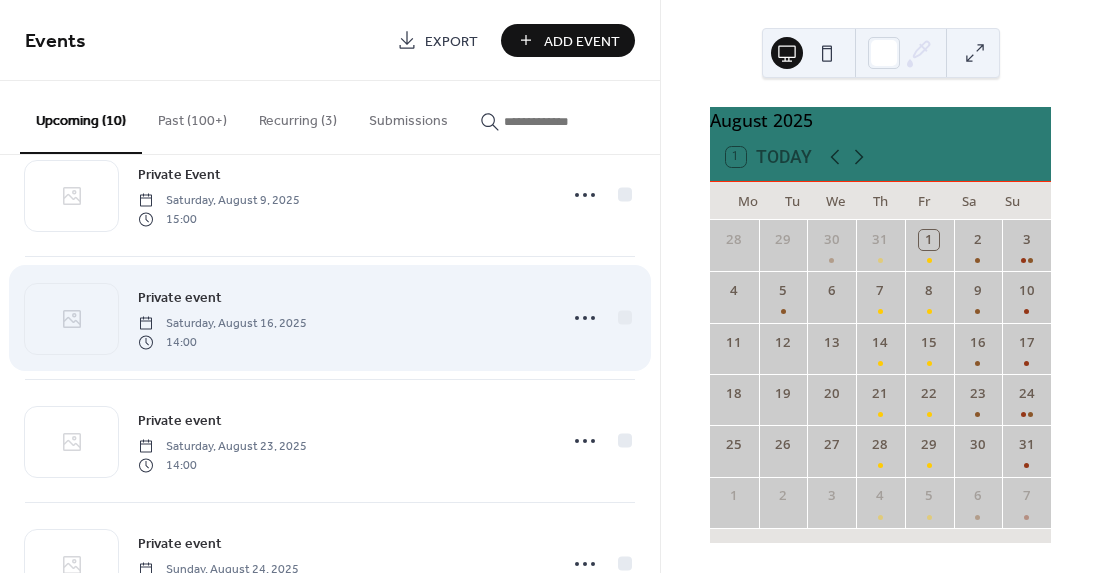 scroll, scrollTop: 418, scrollLeft: 0, axis: vertical 